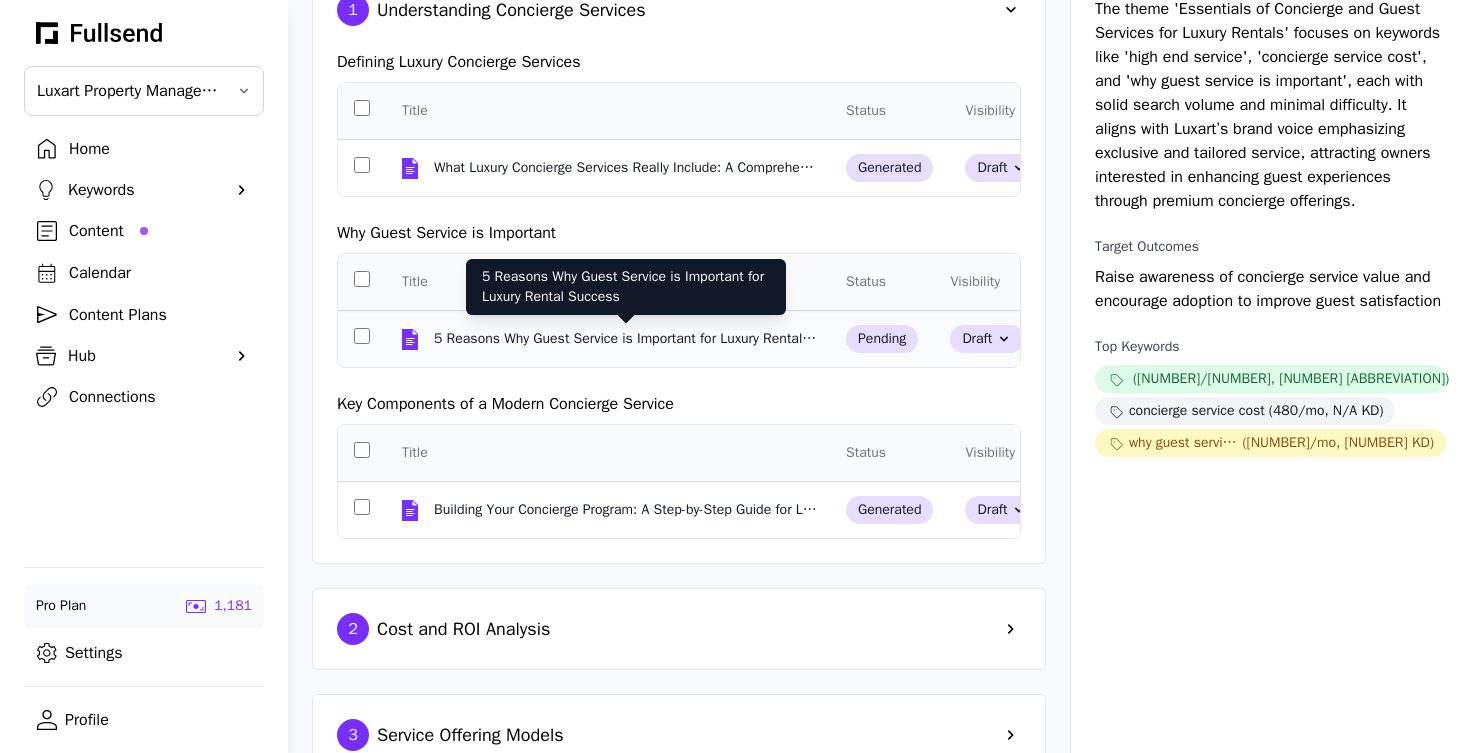 scroll, scrollTop: 121, scrollLeft: 0, axis: vertical 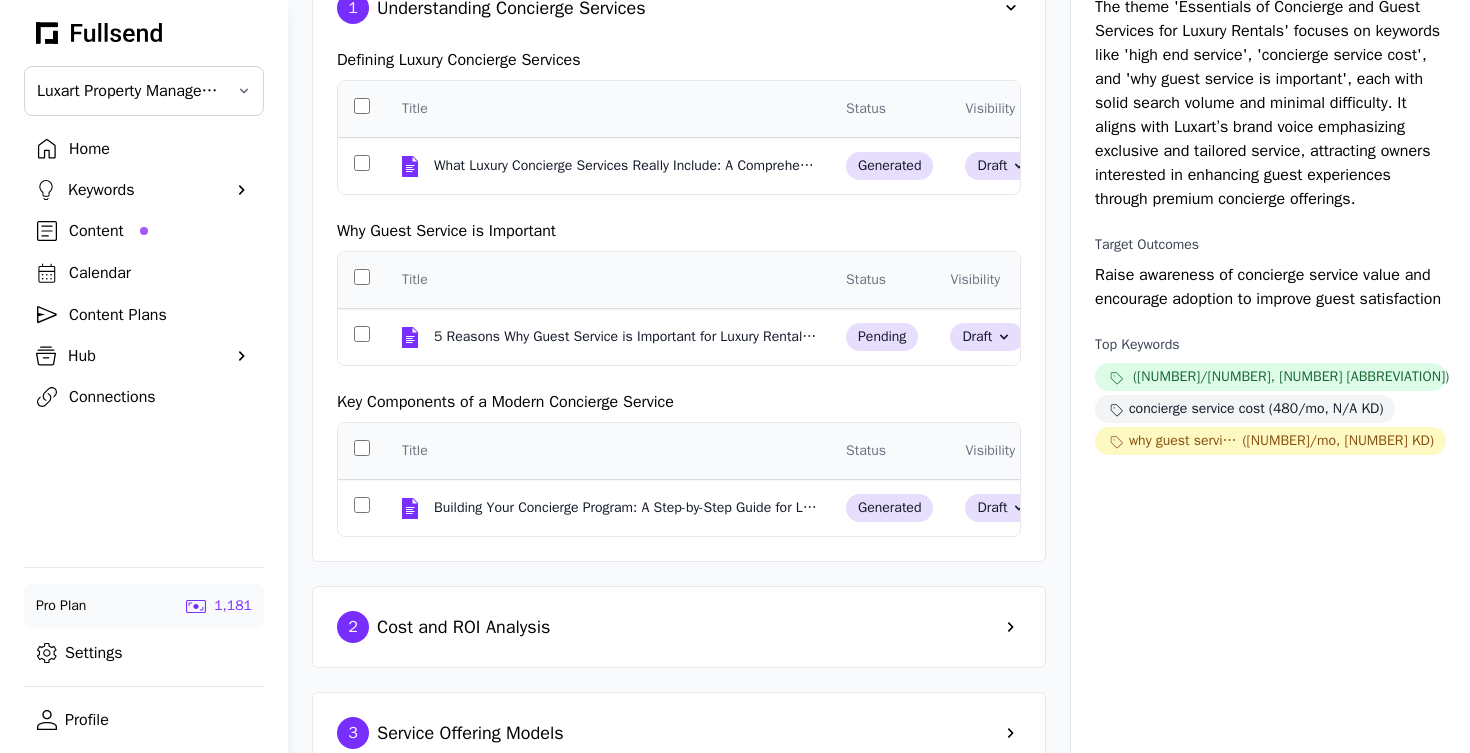 click on "Content" at bounding box center (160, 231) 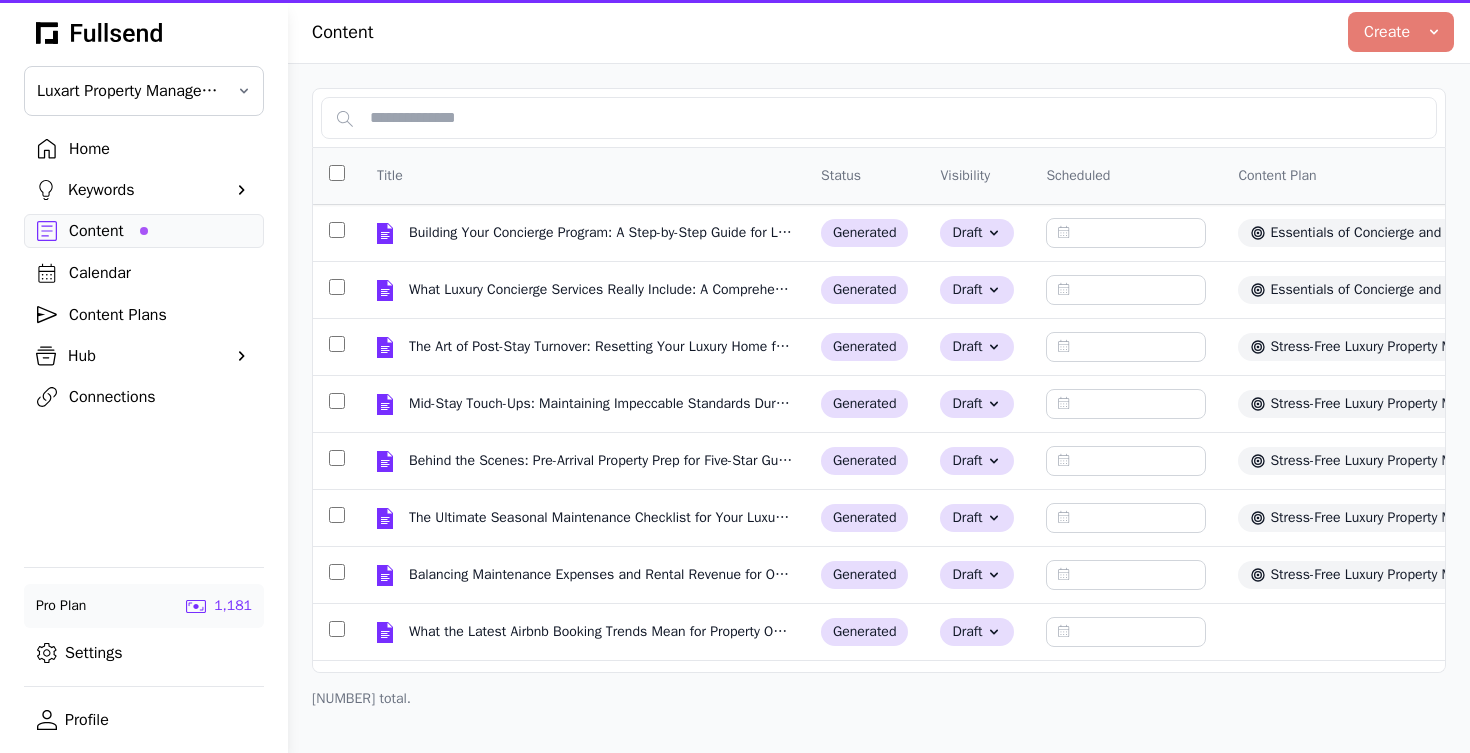 scroll, scrollTop: 0, scrollLeft: 0, axis: both 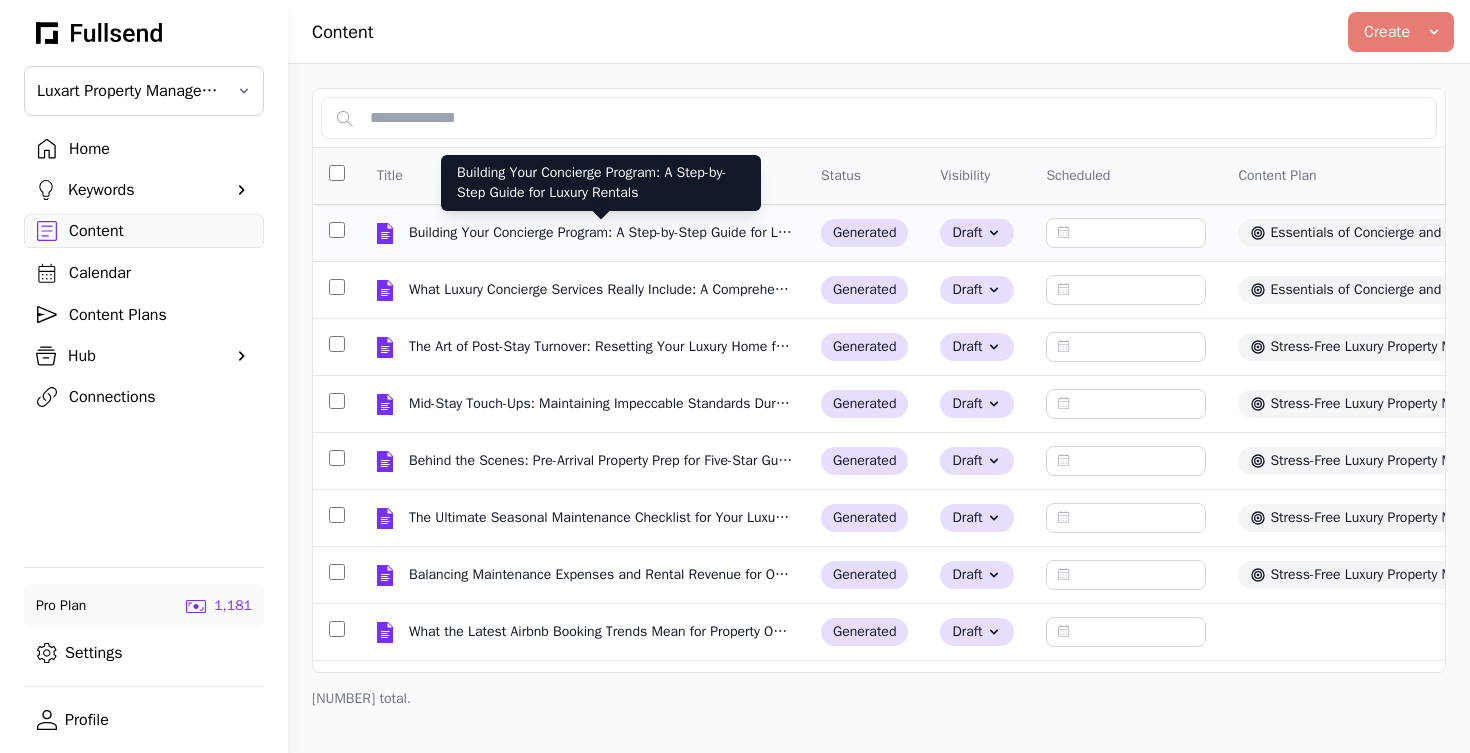 click on "Building Your Concierge Program: A Step-by-Step Guide for Luxury Rentals" at bounding box center [601, 233] 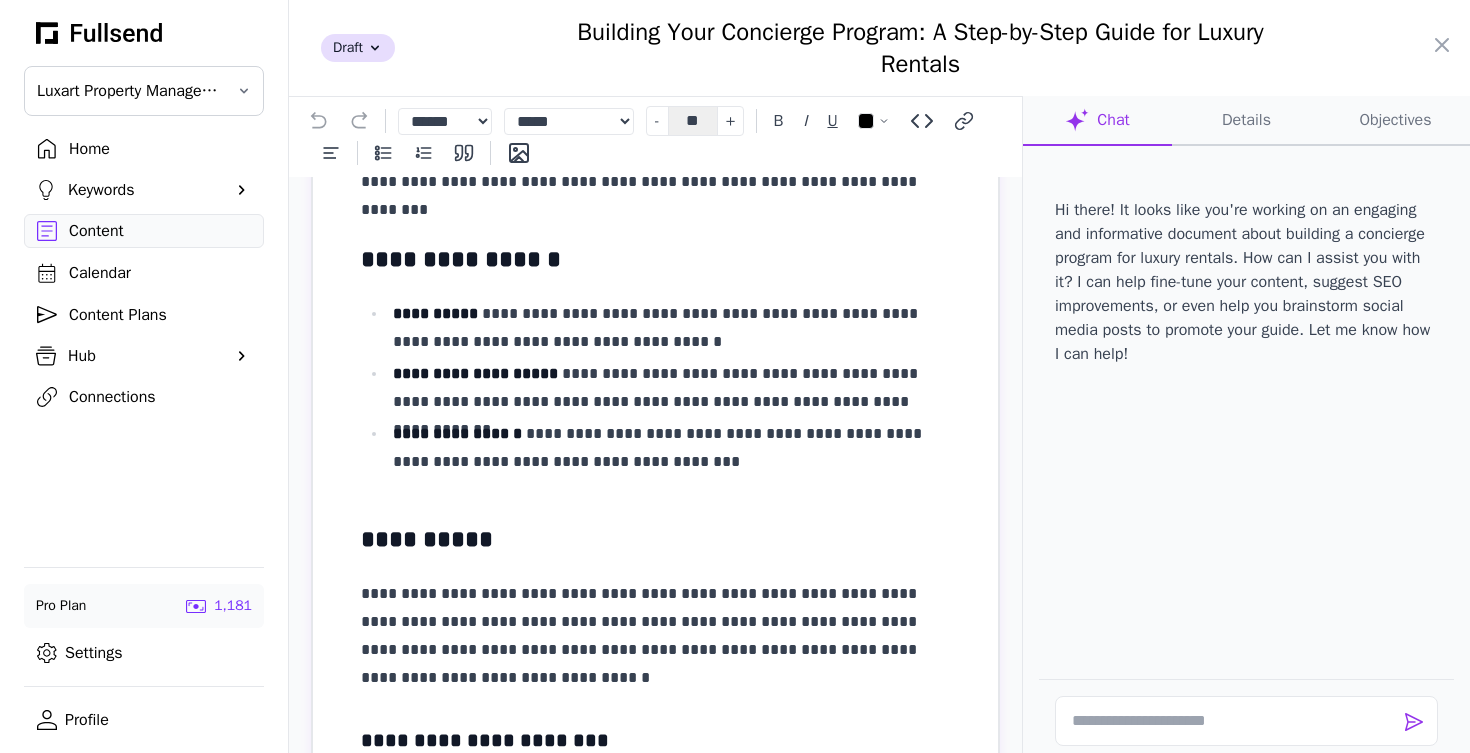 scroll, scrollTop: 4943, scrollLeft: 0, axis: vertical 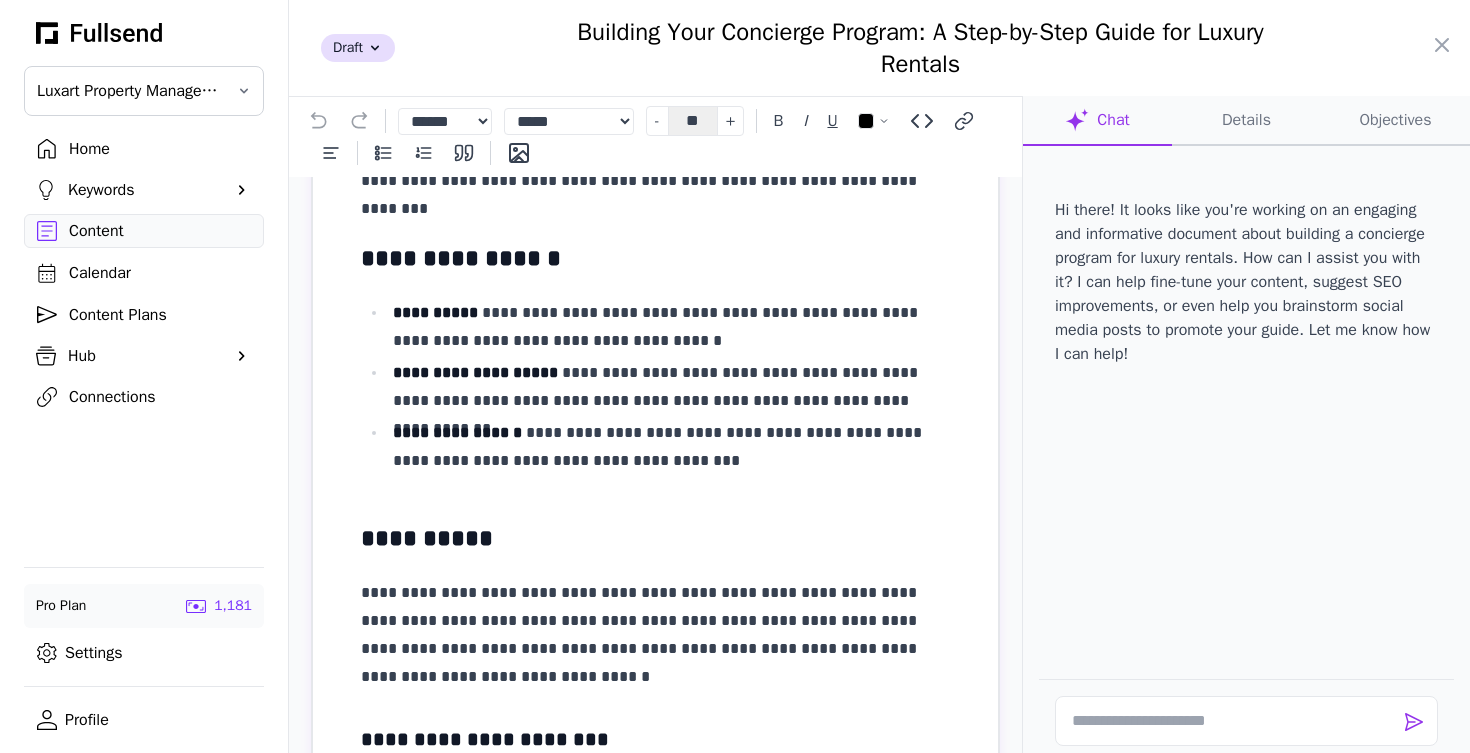 click at bounding box center [735, 376] 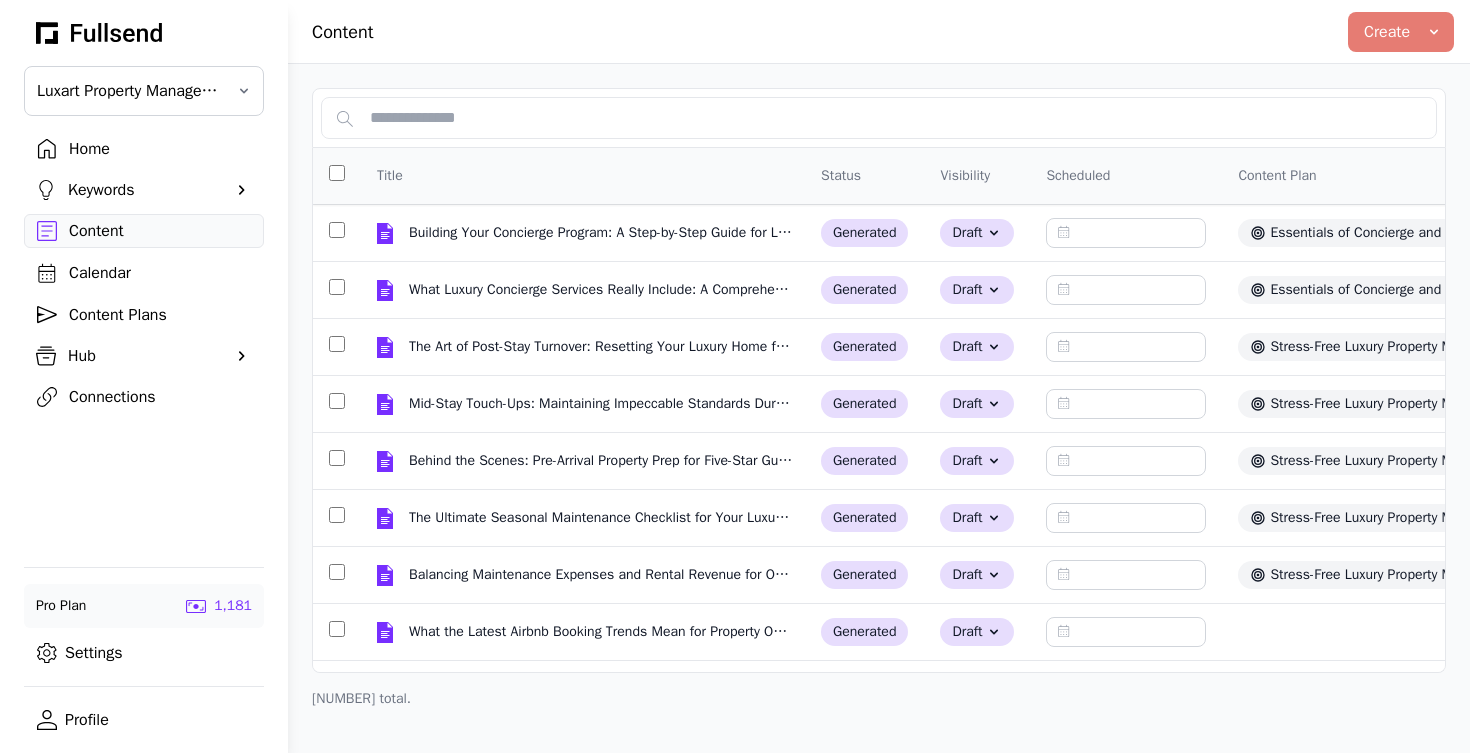 click on "Content Plans" at bounding box center [160, 315] 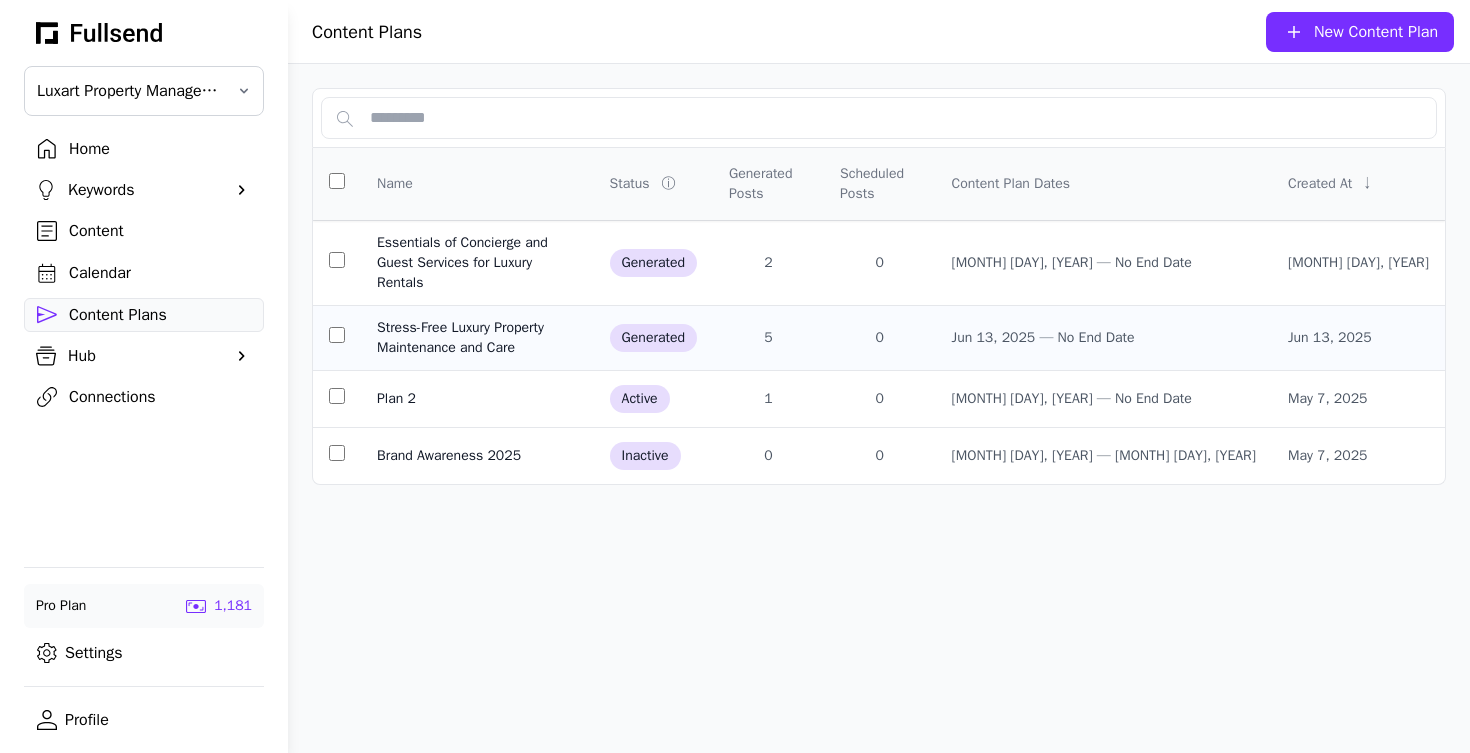 click on "Stress-Free Luxury Property Maintenance and Care" 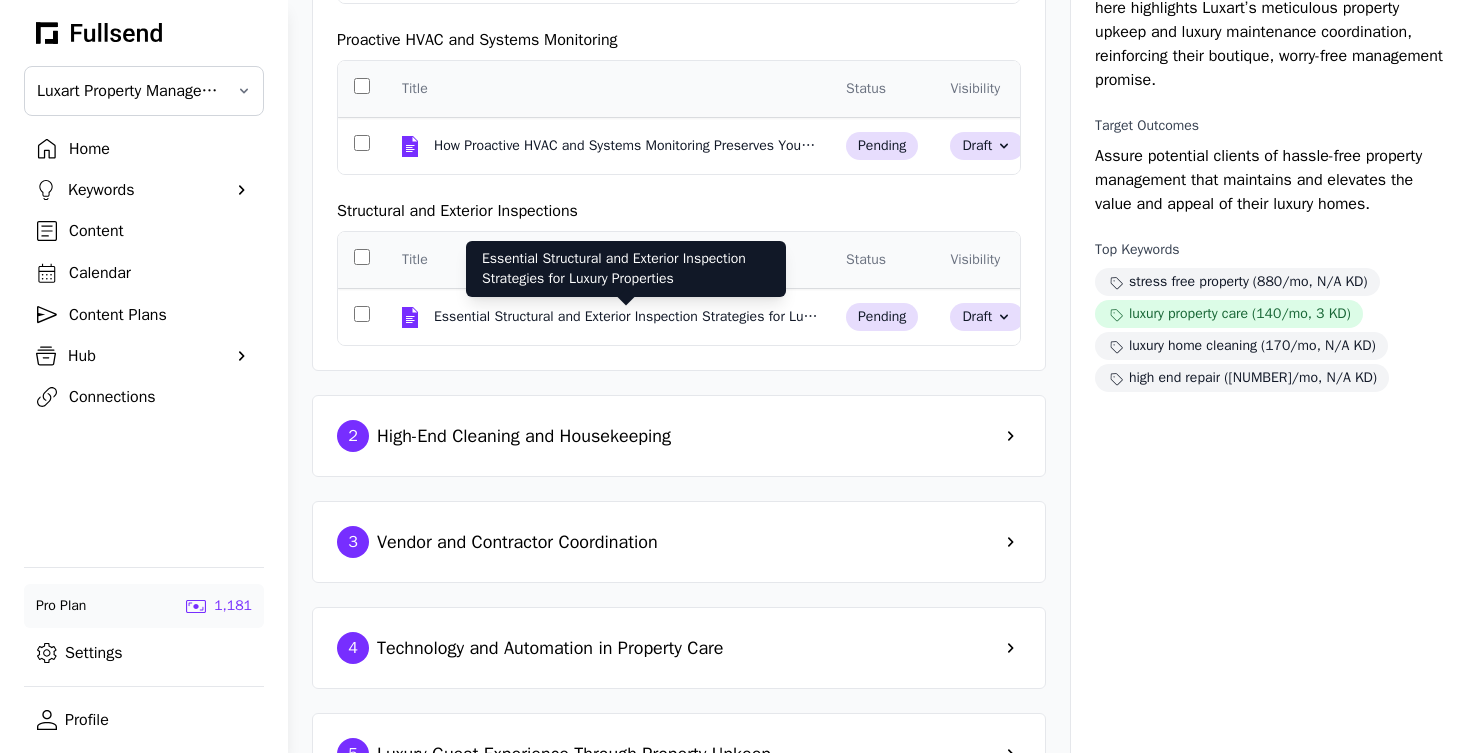 scroll, scrollTop: 317, scrollLeft: 0, axis: vertical 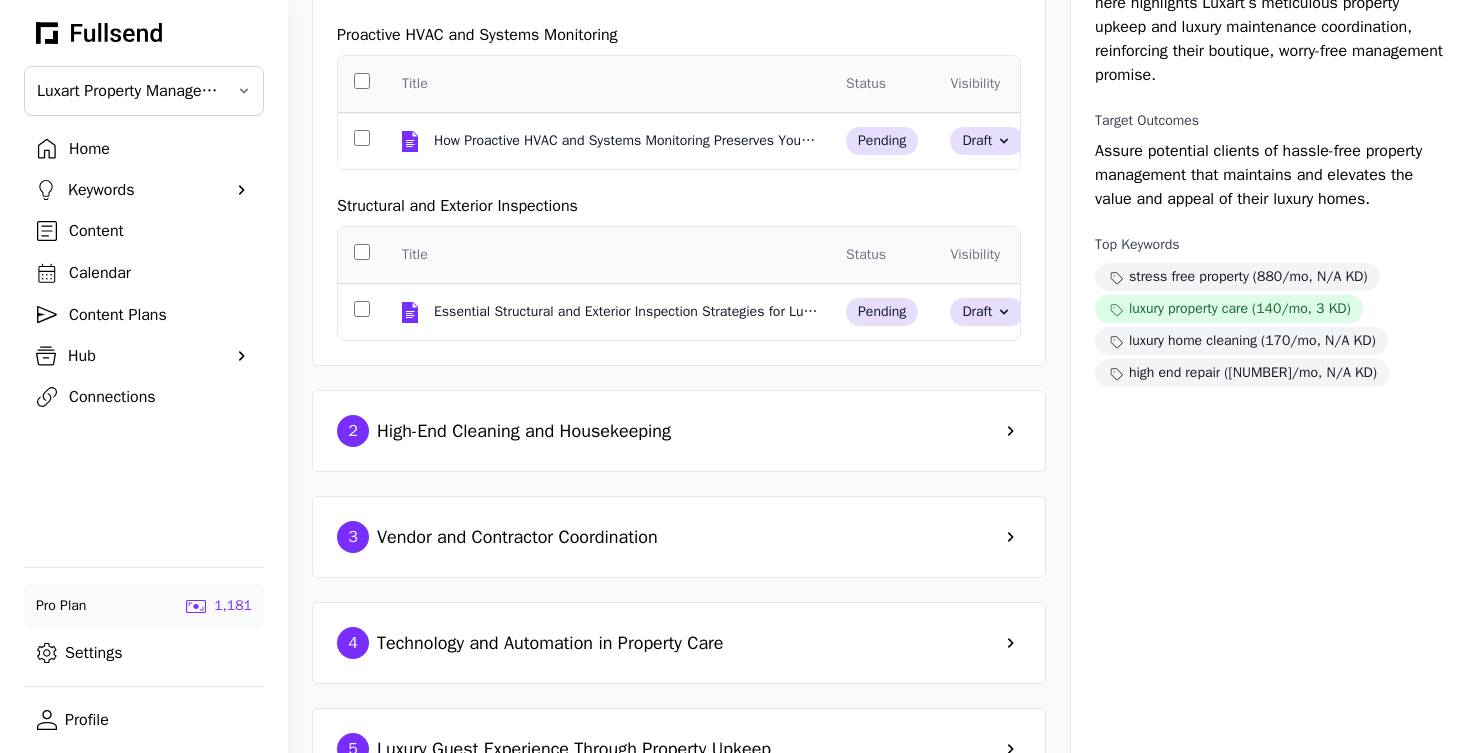 click on "High-End Cleaning and Housekeeping" at bounding box center [524, 431] 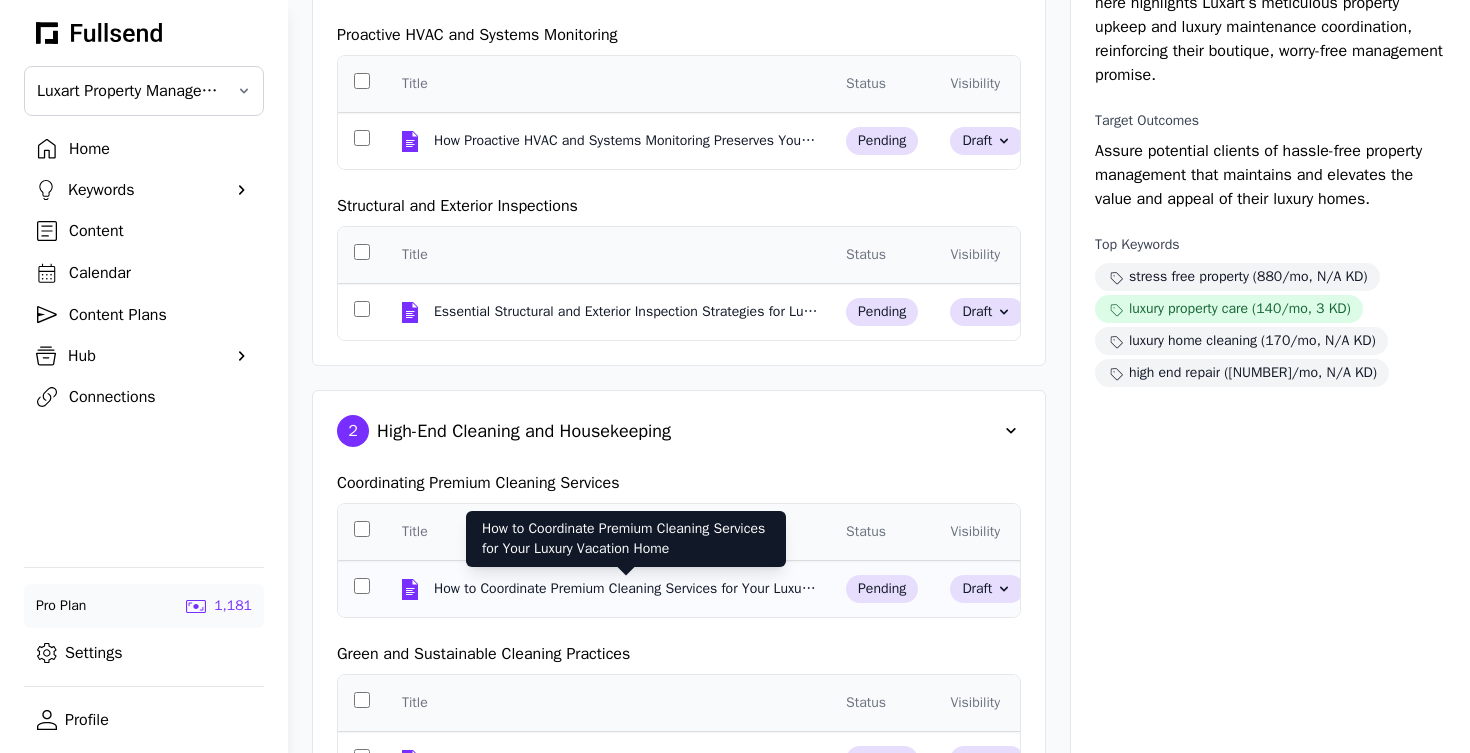 click on "How to Coordinate Premium Cleaning Services for Your Luxury Vacation Home" at bounding box center (626, 589) 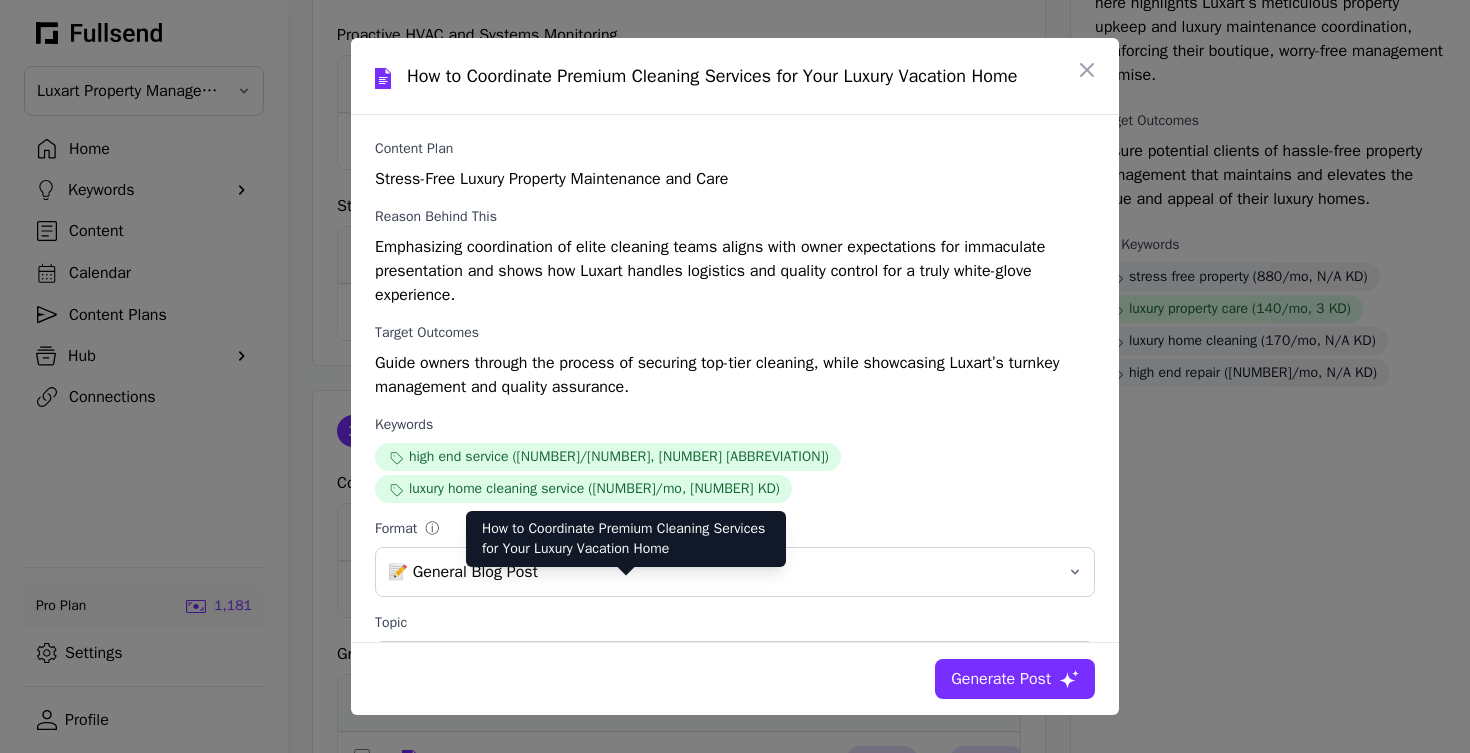 scroll, scrollTop: 0, scrollLeft: 0, axis: both 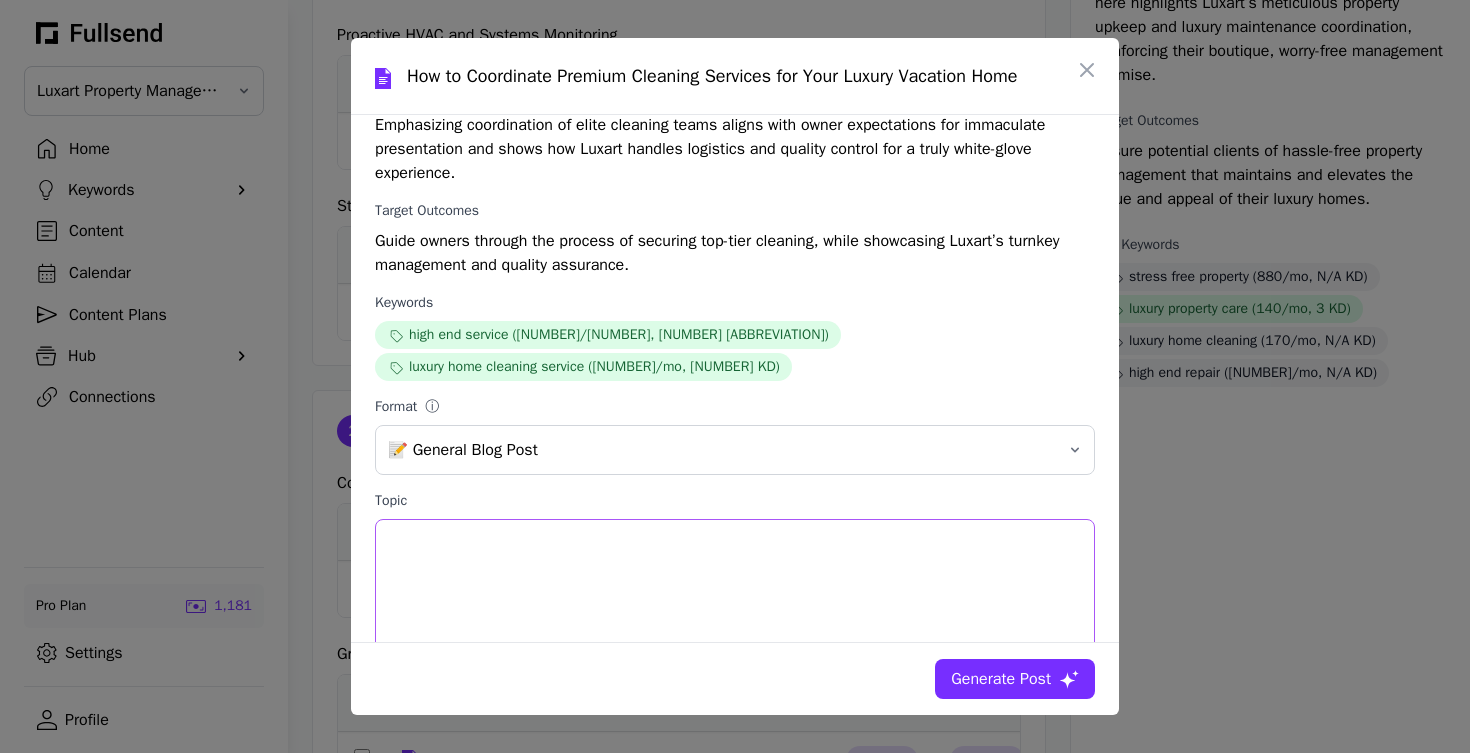 click on "Topic" at bounding box center [735, 604] 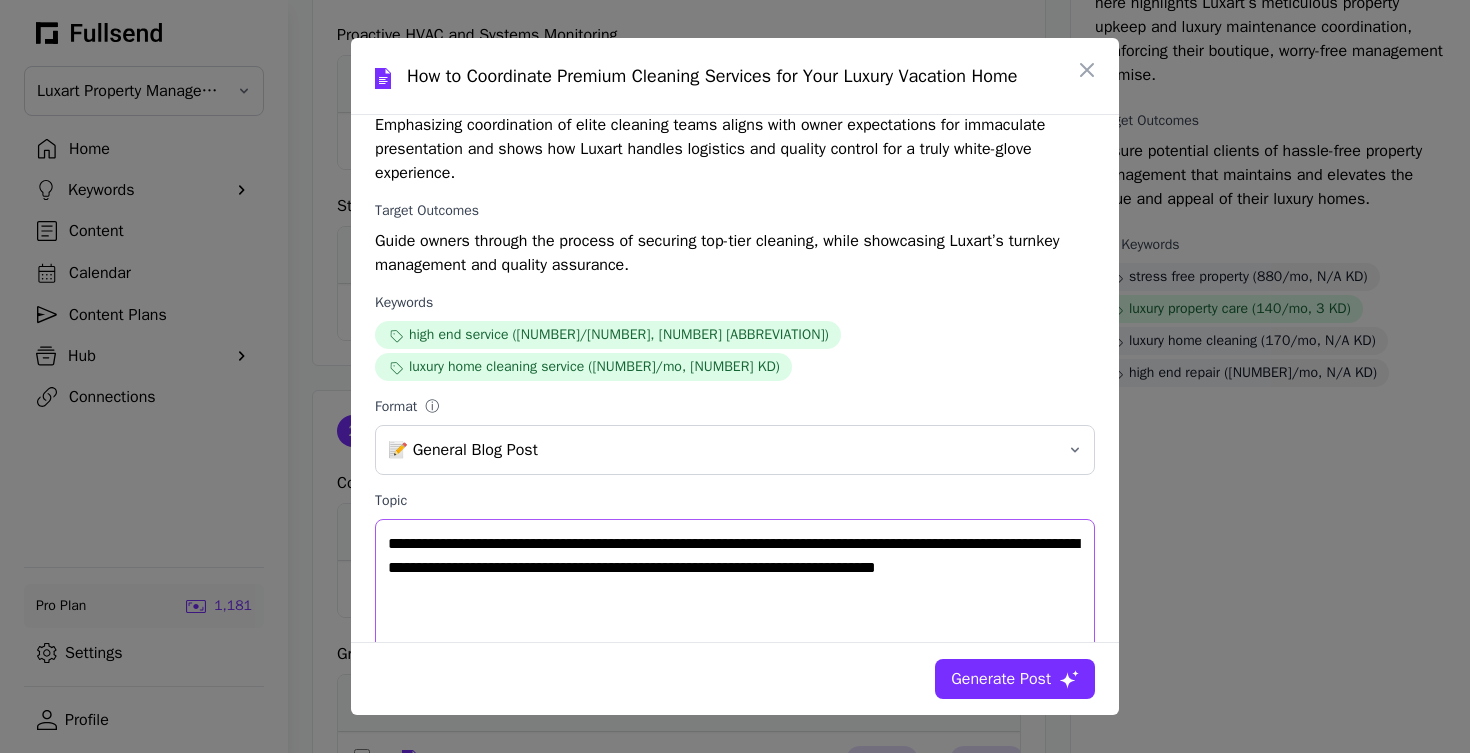 click on "**********" at bounding box center (735, 604) 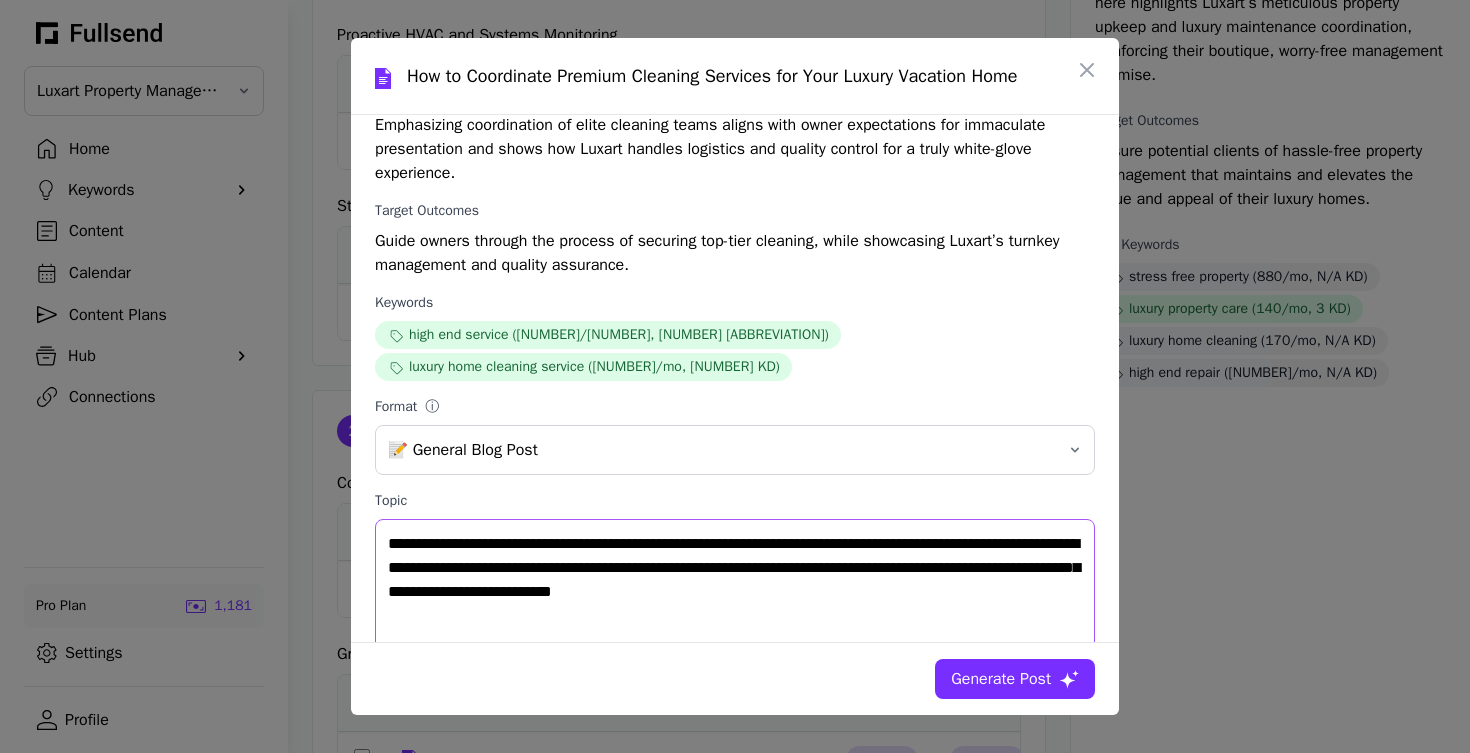 type on "**********" 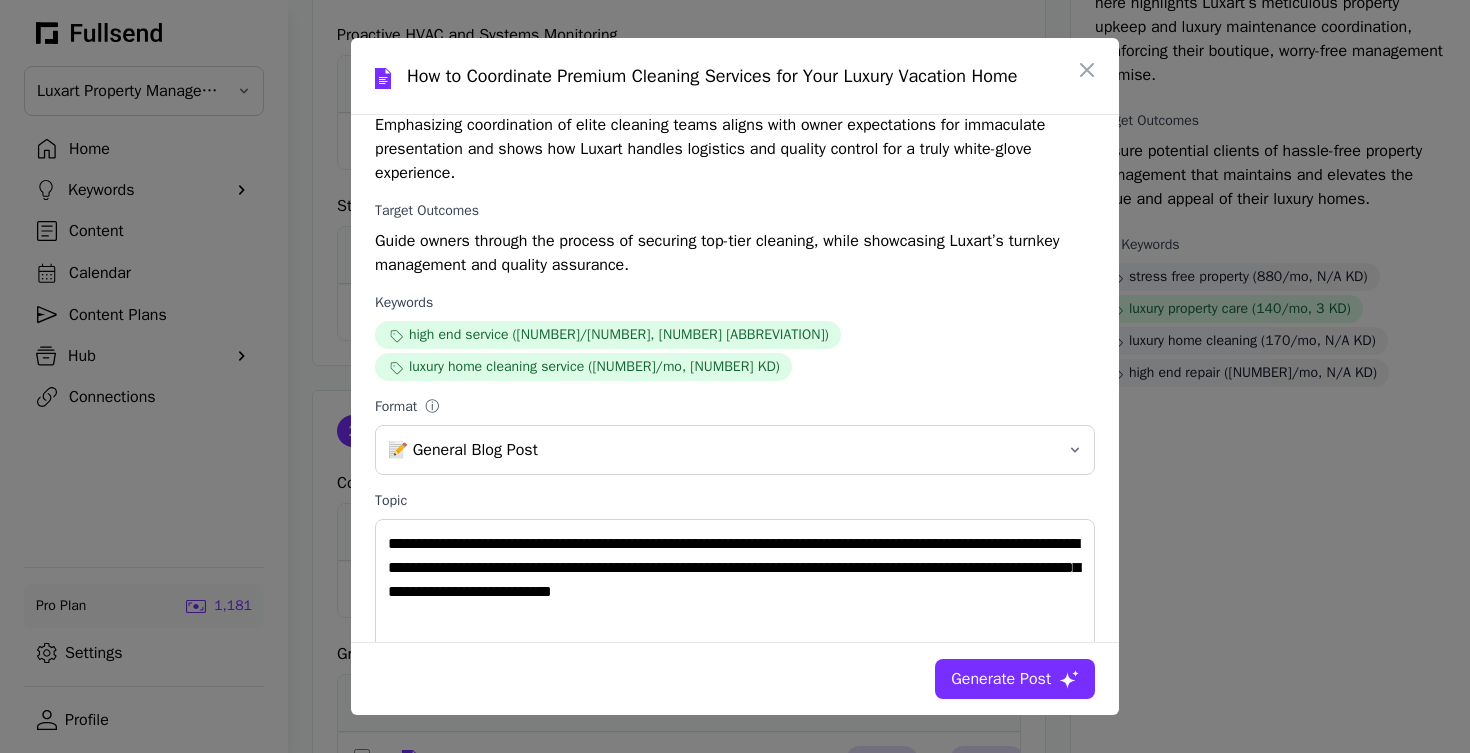 click on "Generate Post" at bounding box center [1001, 679] 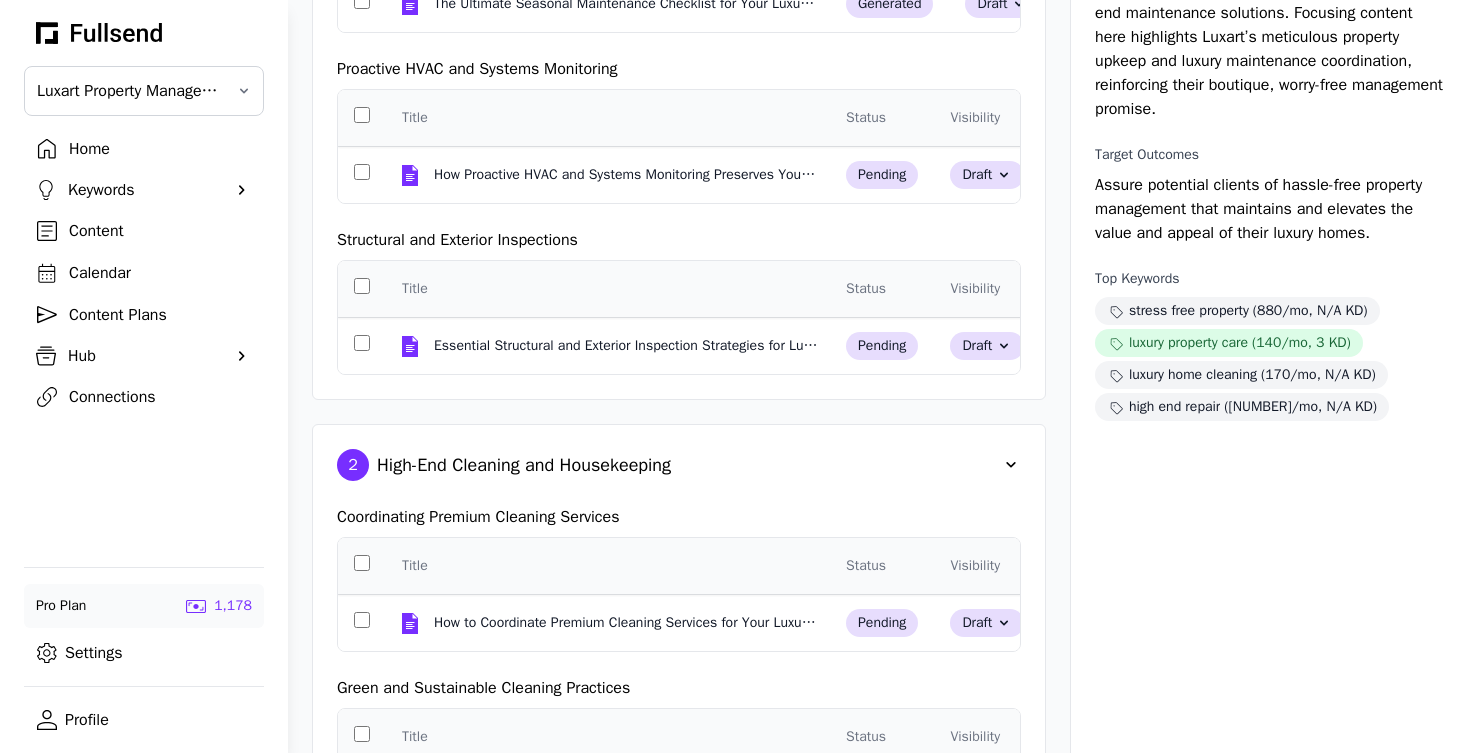 scroll, scrollTop: 286, scrollLeft: 0, axis: vertical 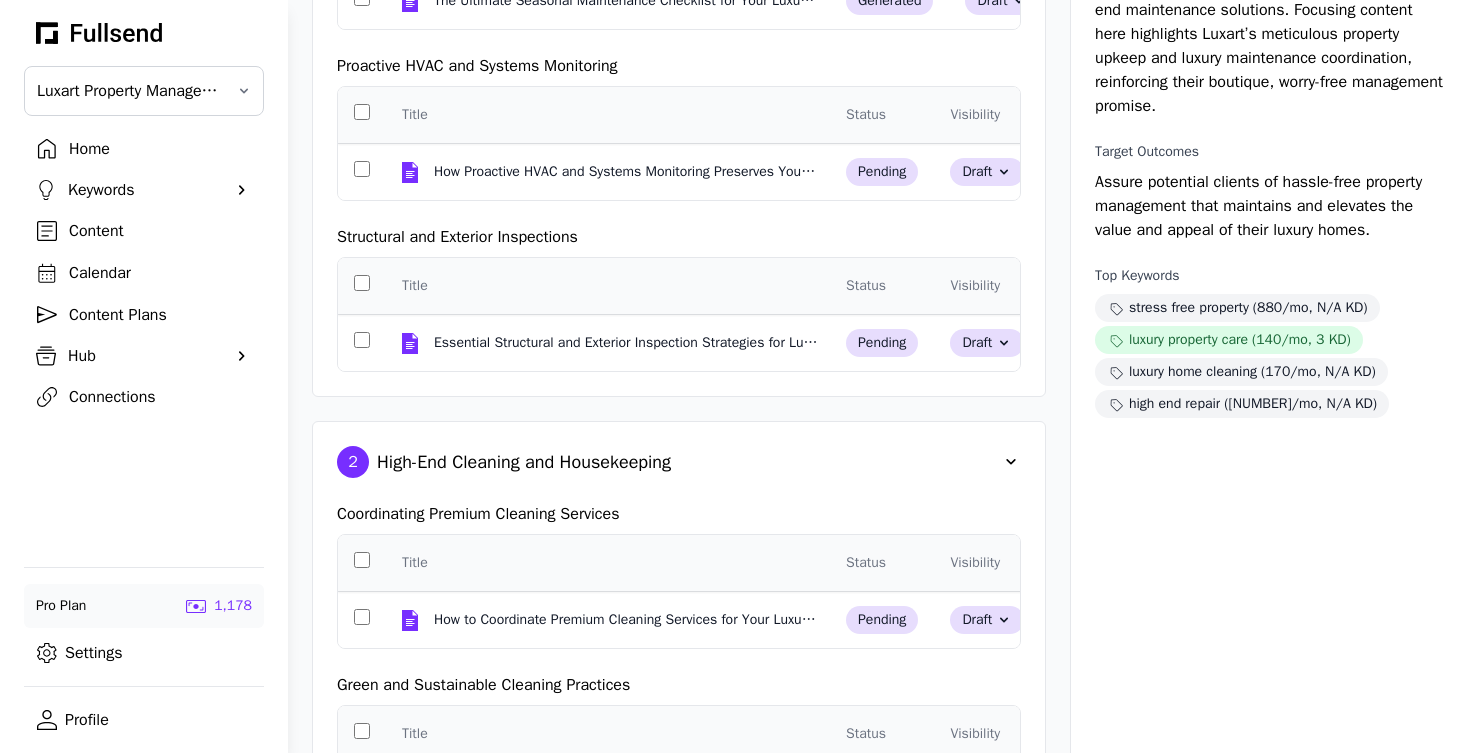 click on "Content" at bounding box center [160, 231] 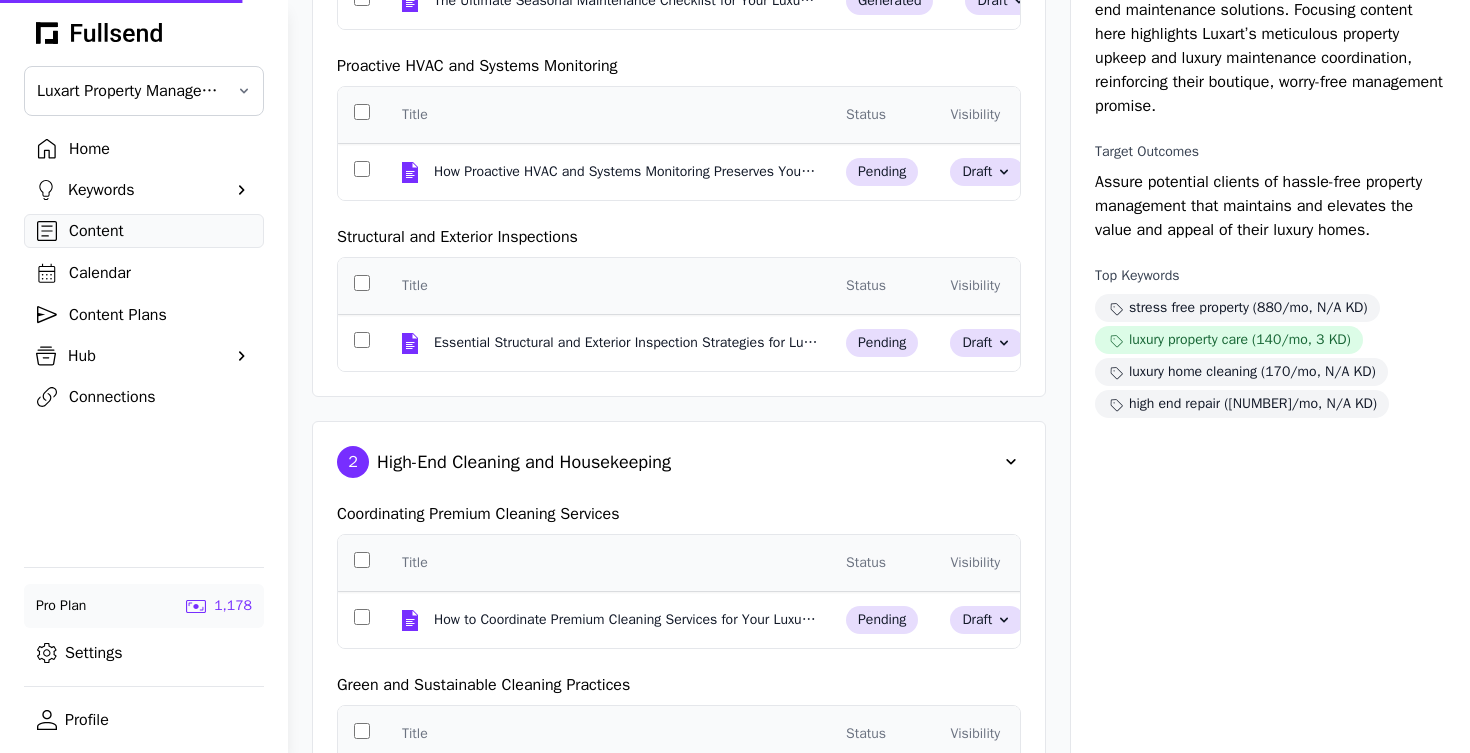scroll, scrollTop: 0, scrollLeft: 0, axis: both 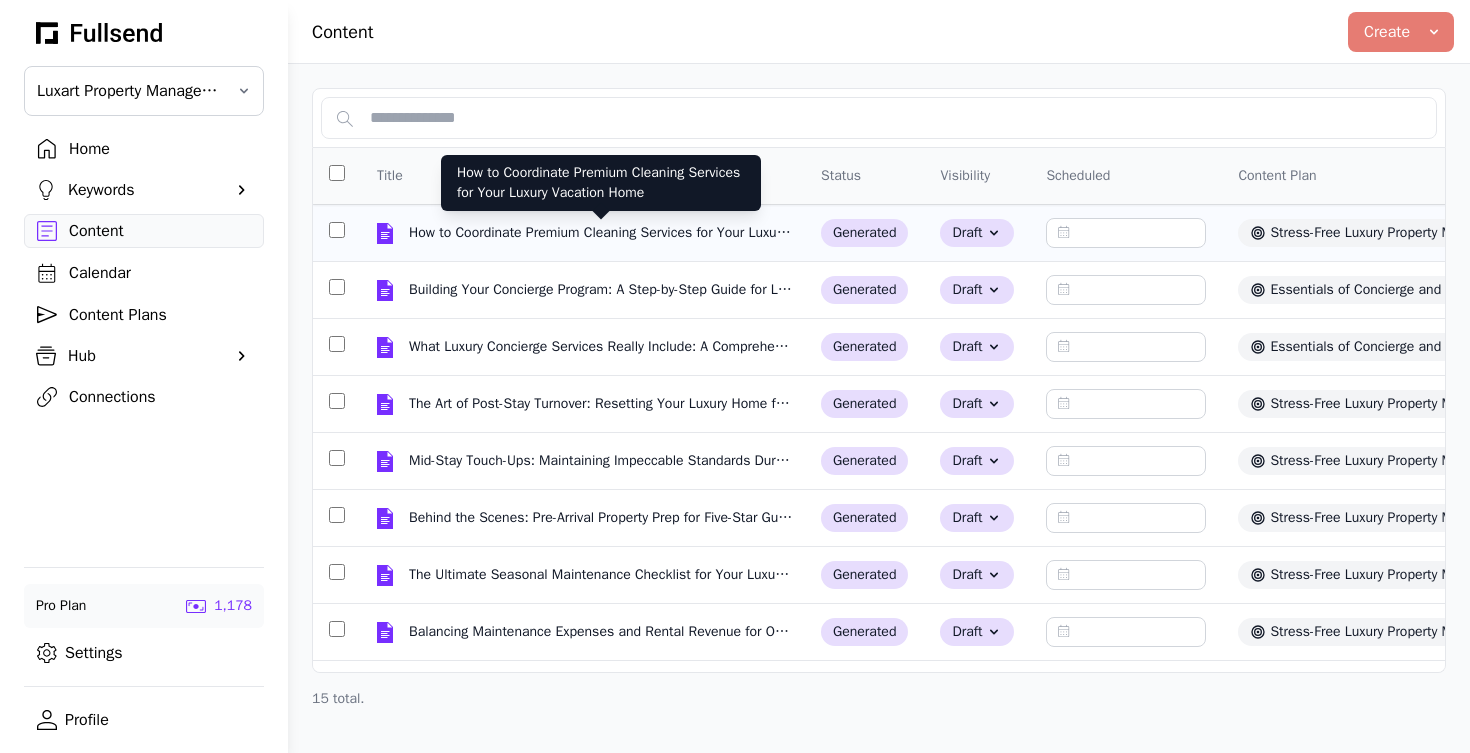 click on "How to Coordinate Premium Cleaning Services for Your Luxury Vacation Home" at bounding box center [601, 233] 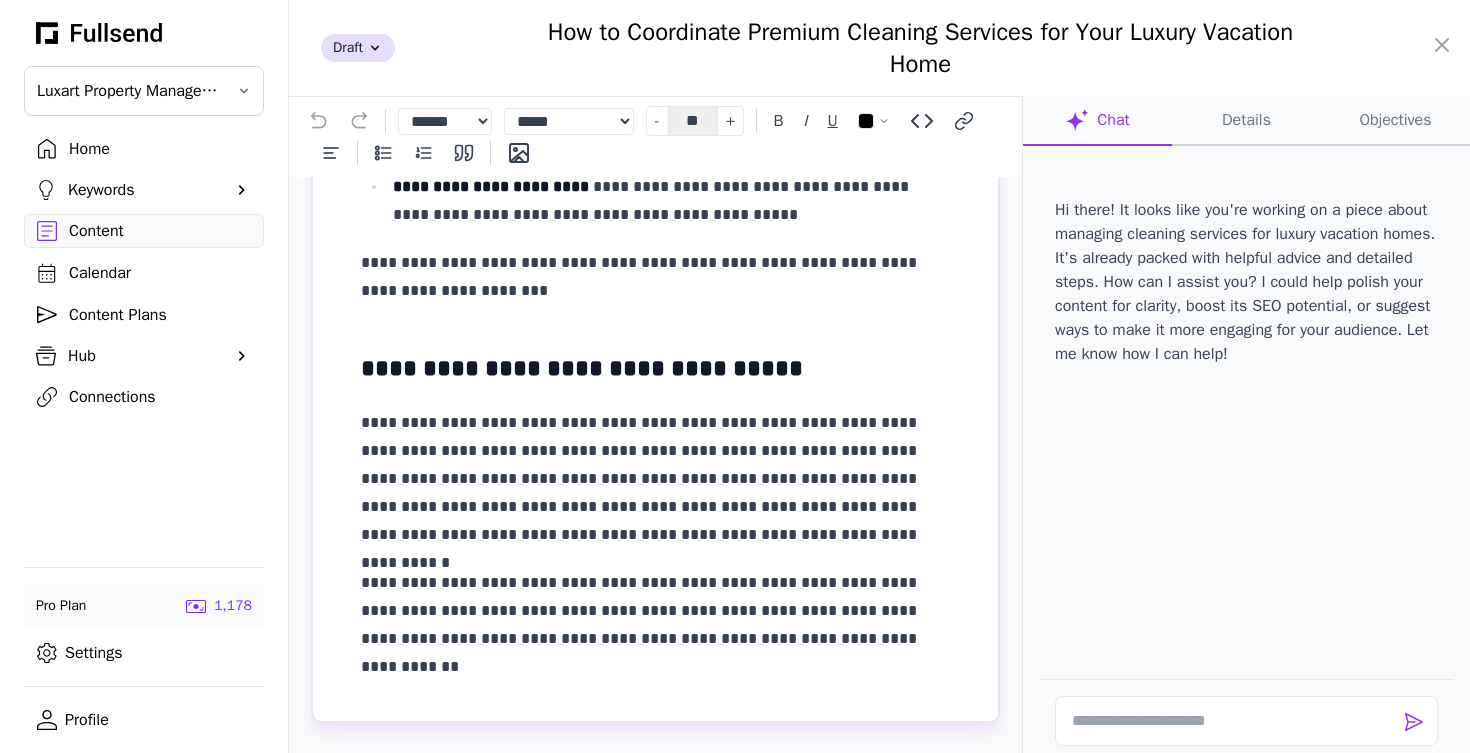 scroll, scrollTop: 3009, scrollLeft: 0, axis: vertical 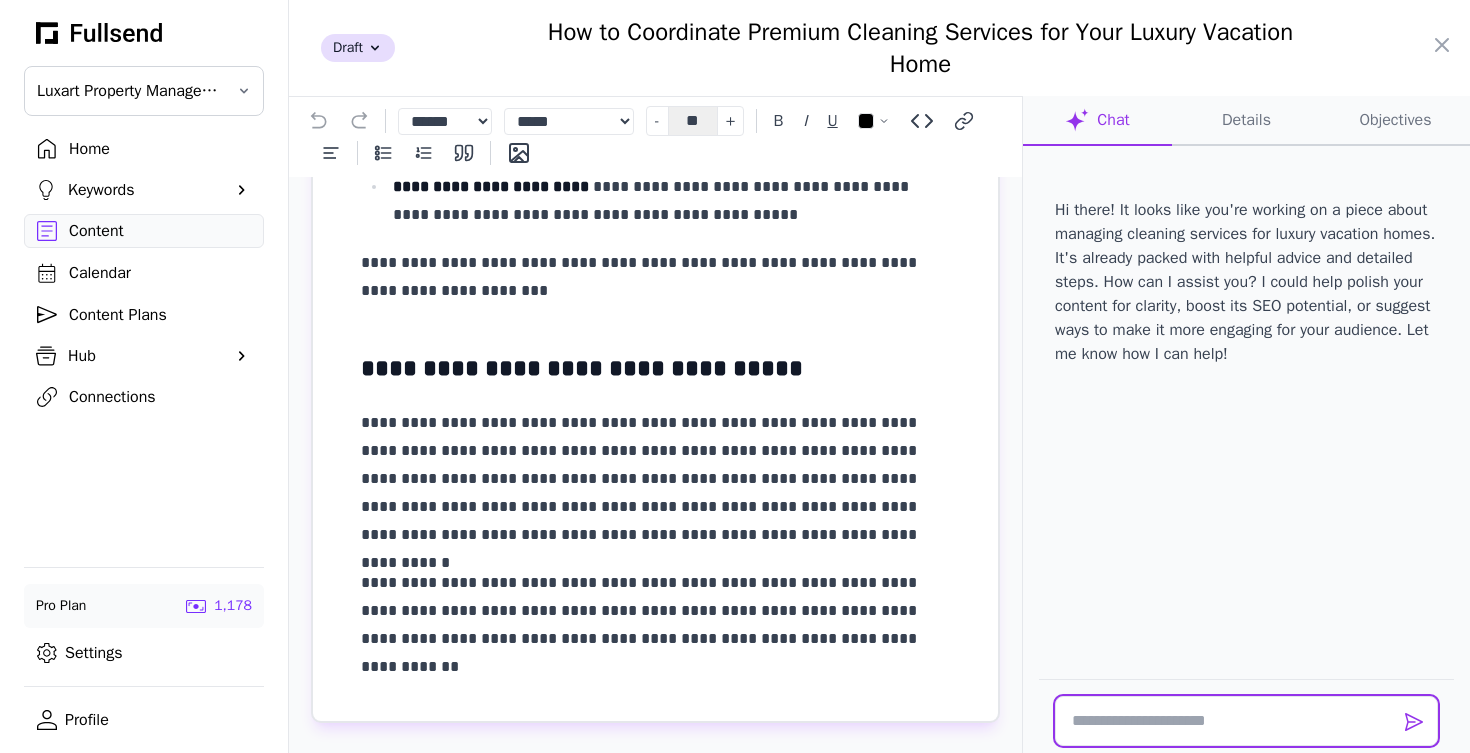 click at bounding box center (1246, 721) 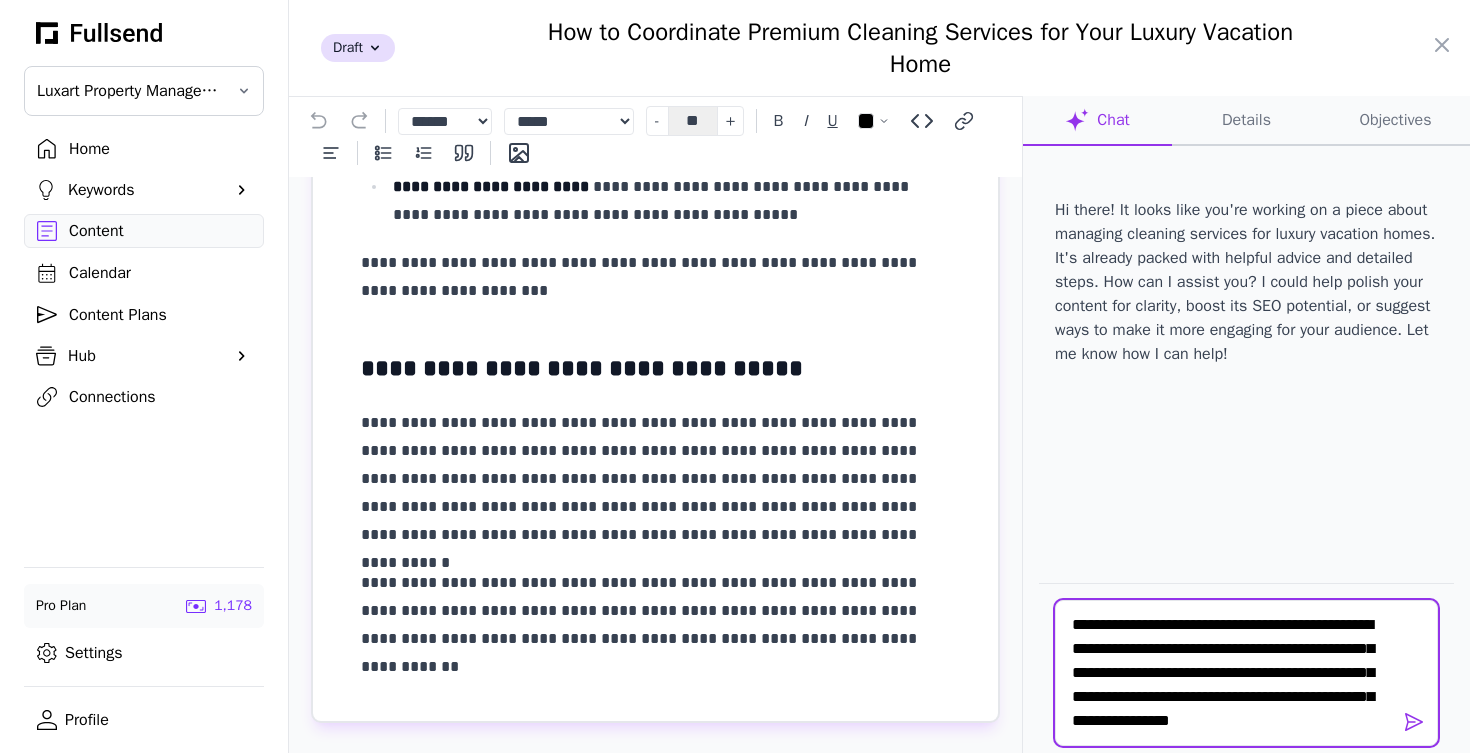 scroll, scrollTop: 9, scrollLeft: 0, axis: vertical 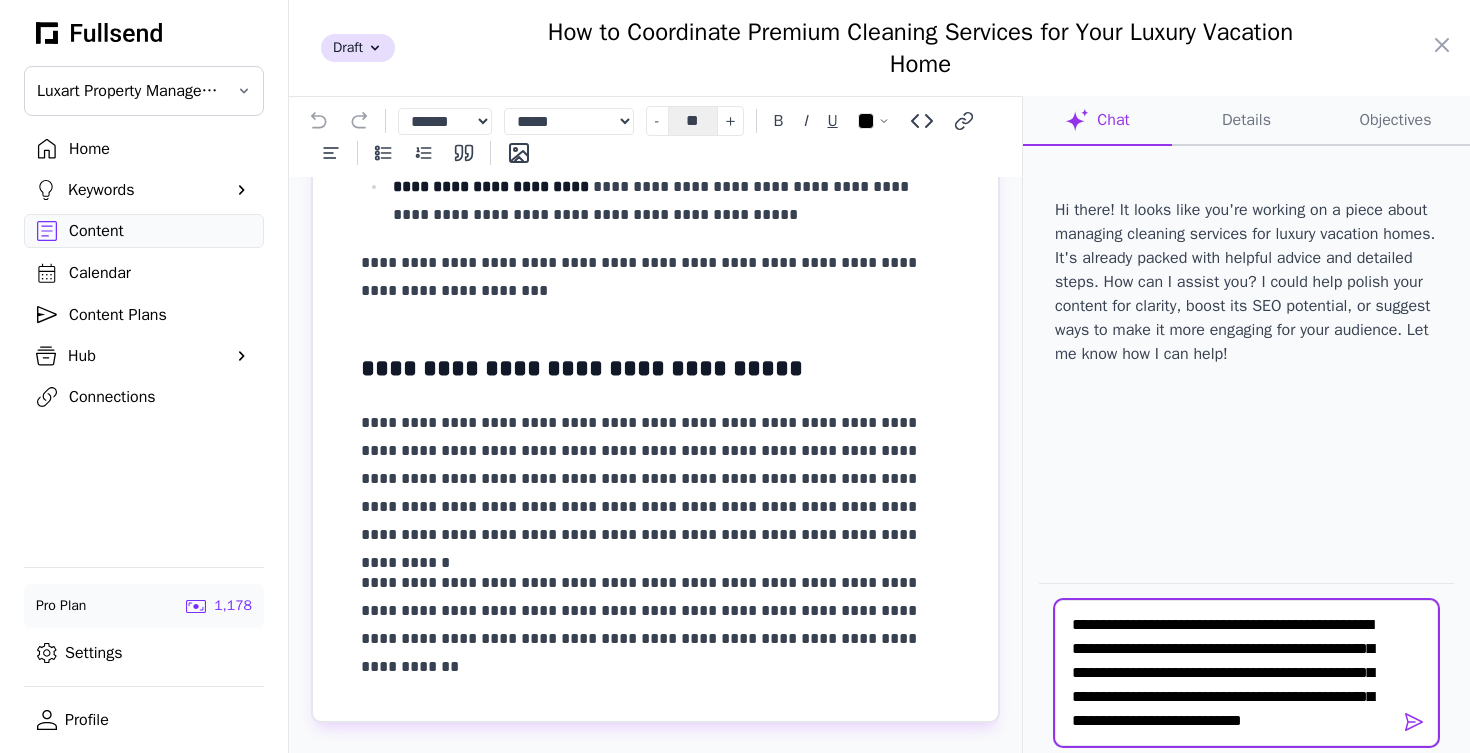 paste on "**********" 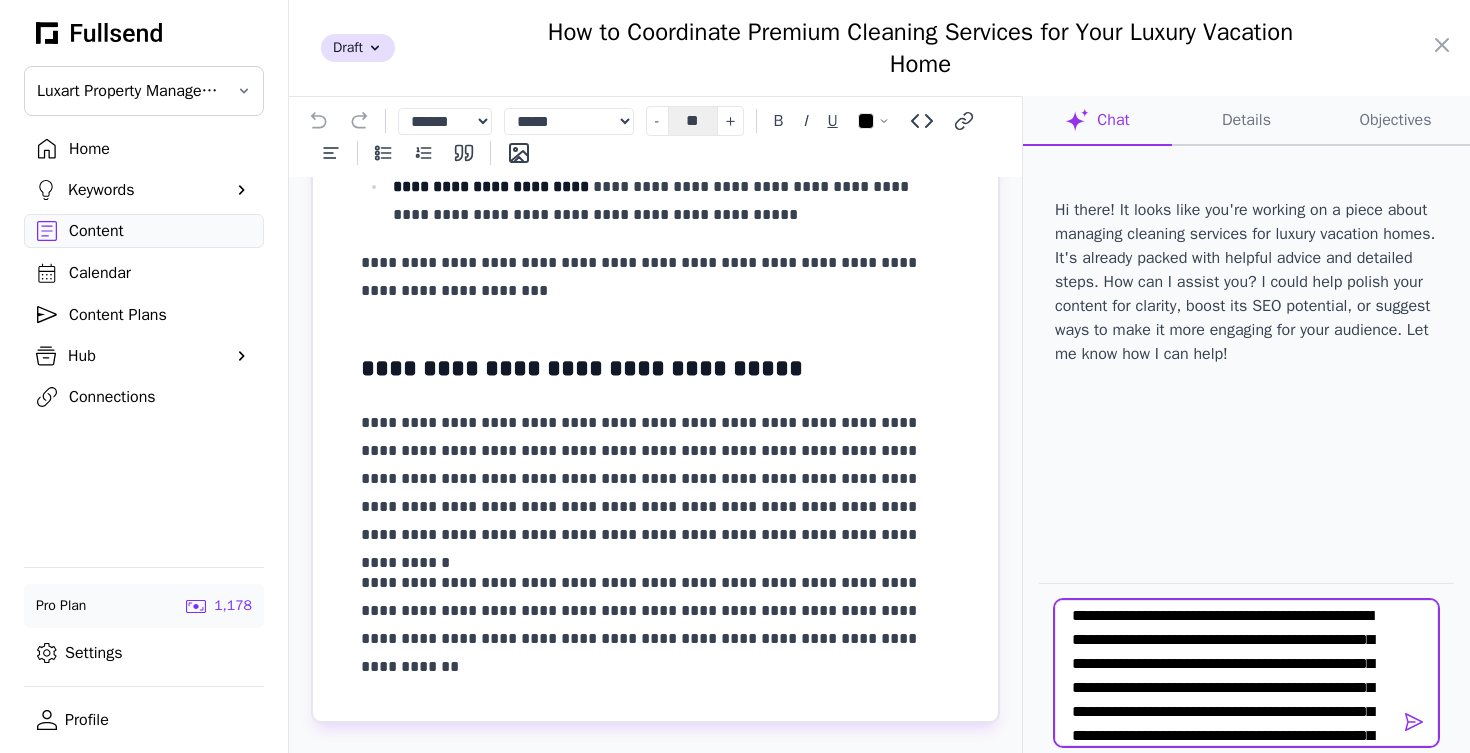 scroll, scrollTop: 240, scrollLeft: 0, axis: vertical 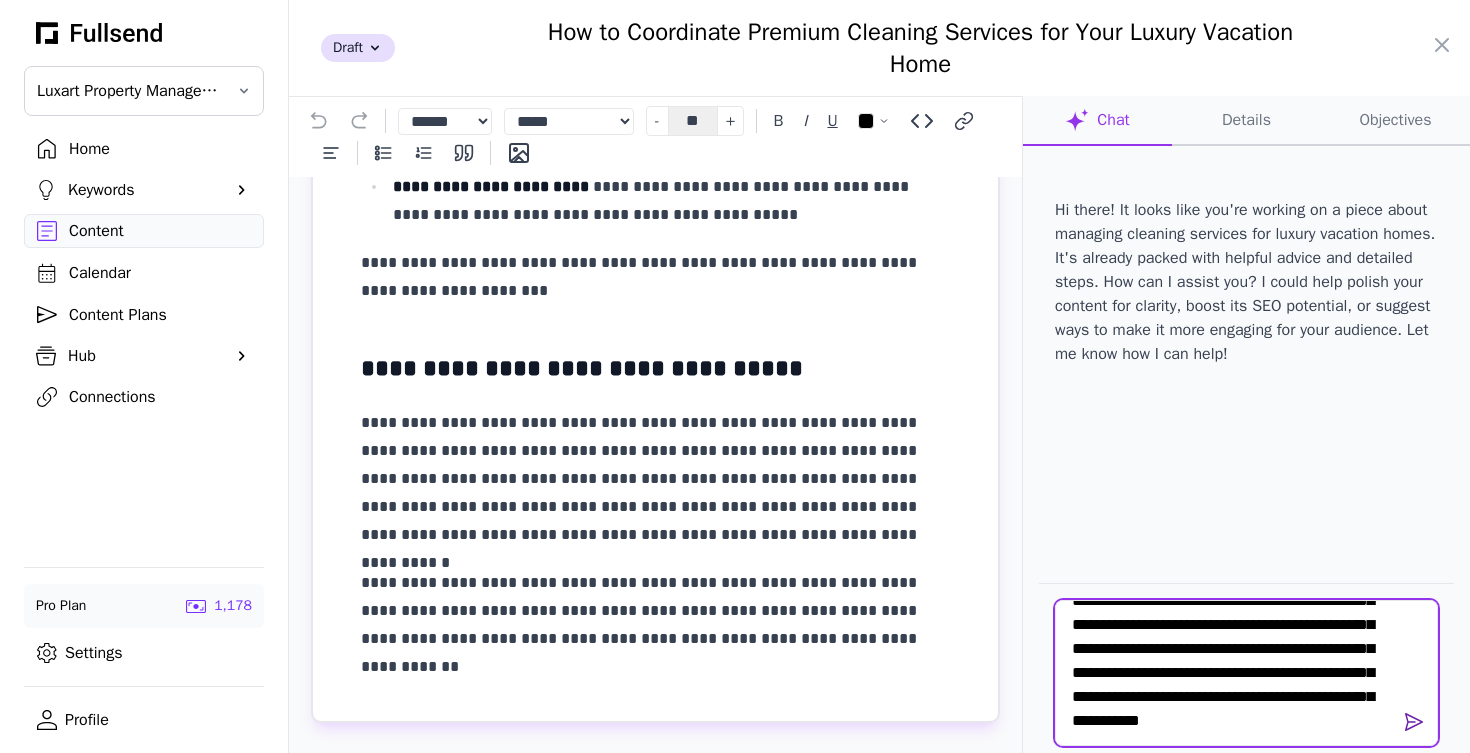 type on "**********" 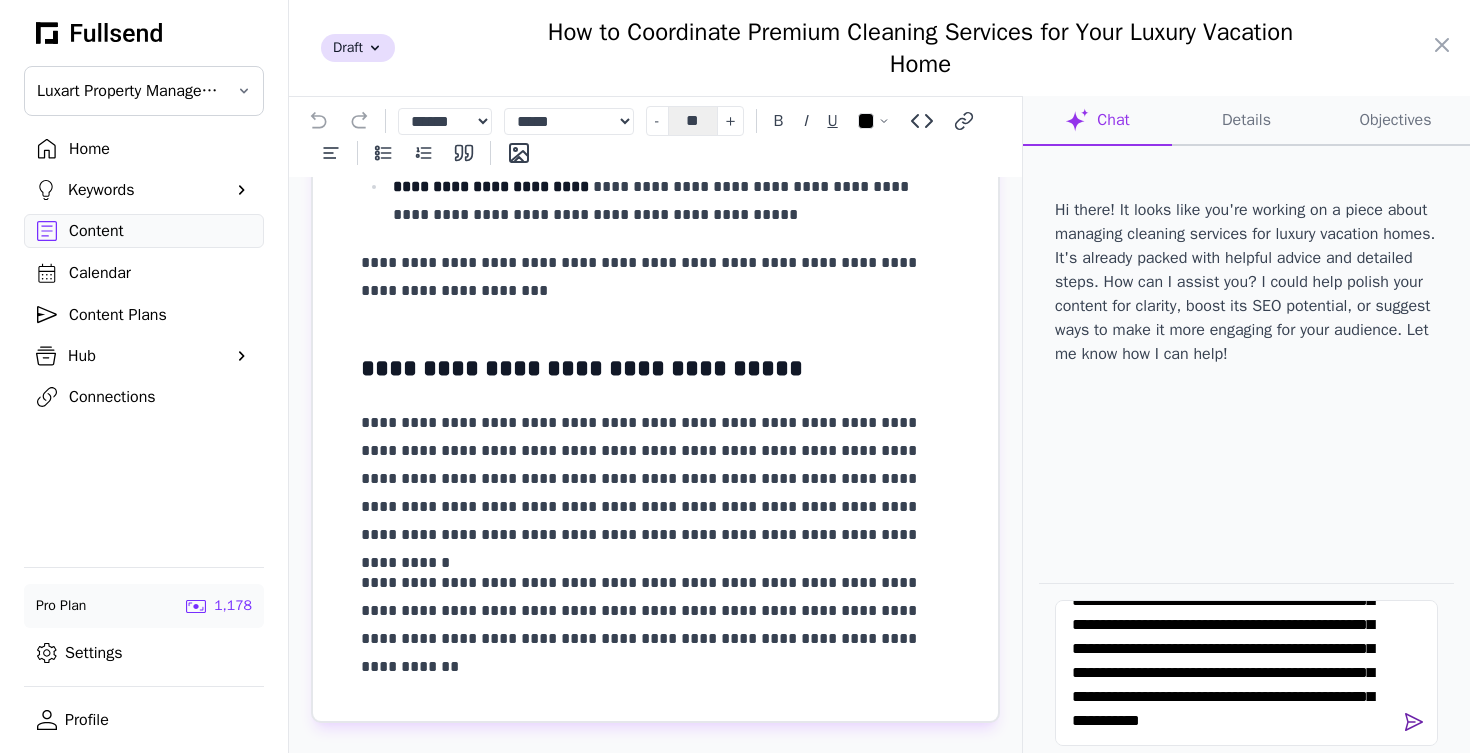 click at bounding box center [1414, 722] 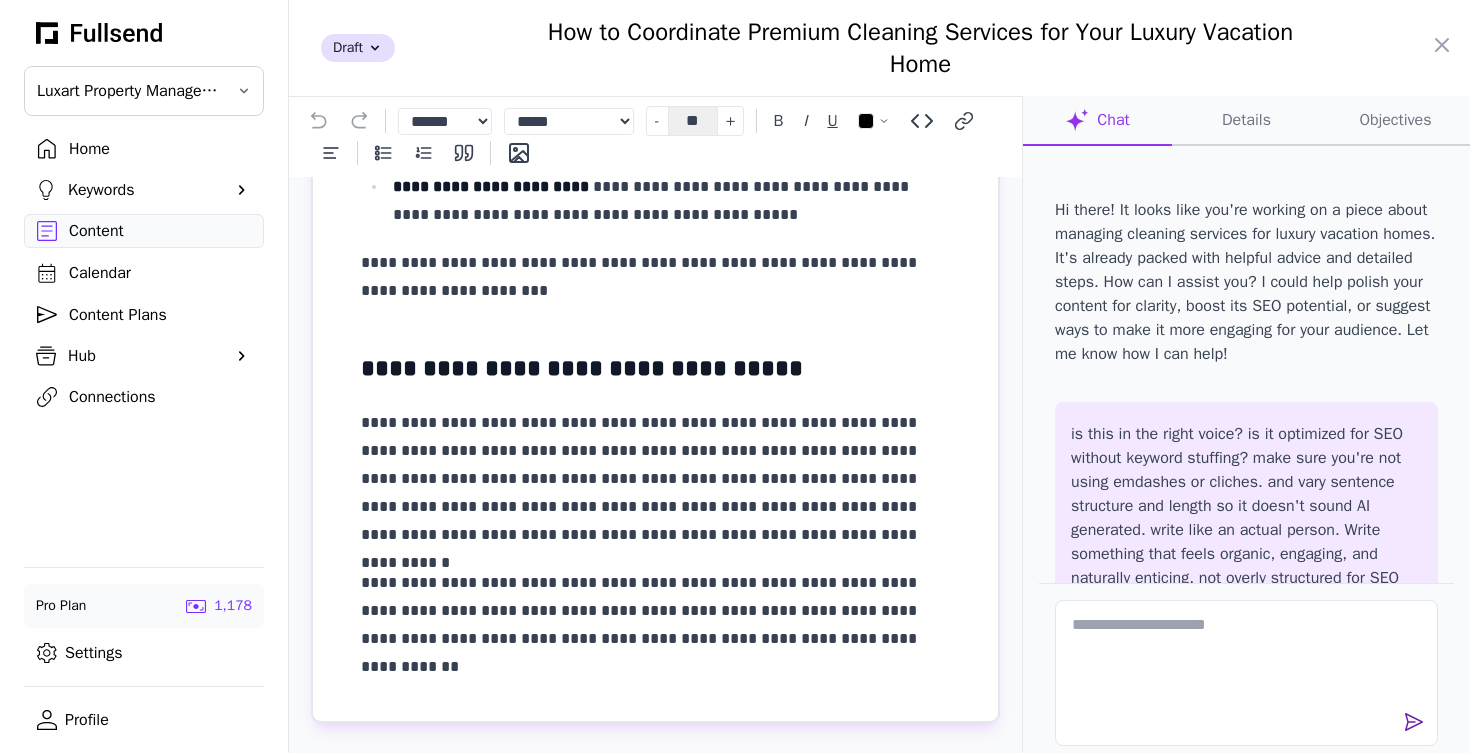 scroll, scrollTop: 0, scrollLeft: 0, axis: both 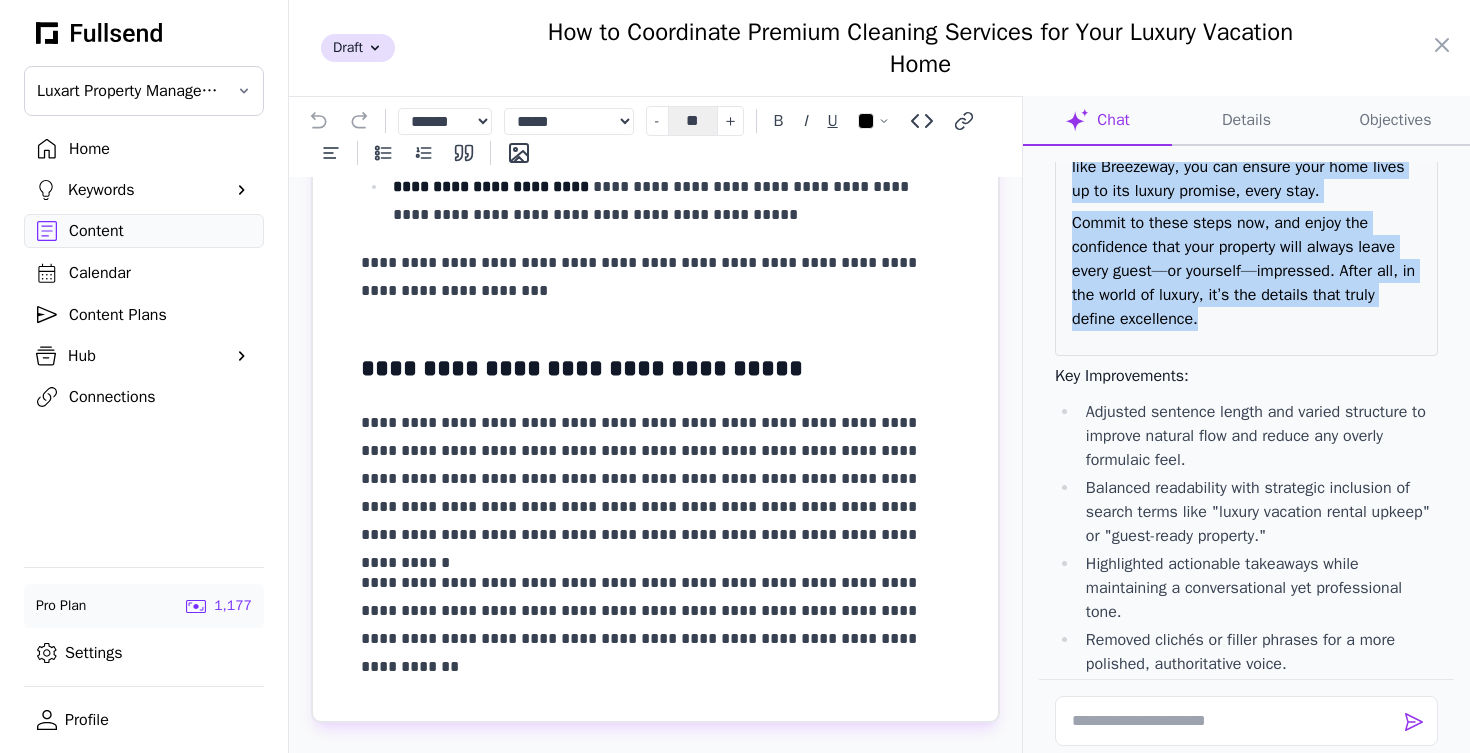 drag, startPoint x: 1235, startPoint y: 554, endPoint x: 1276, endPoint y: 174, distance: 382.20544 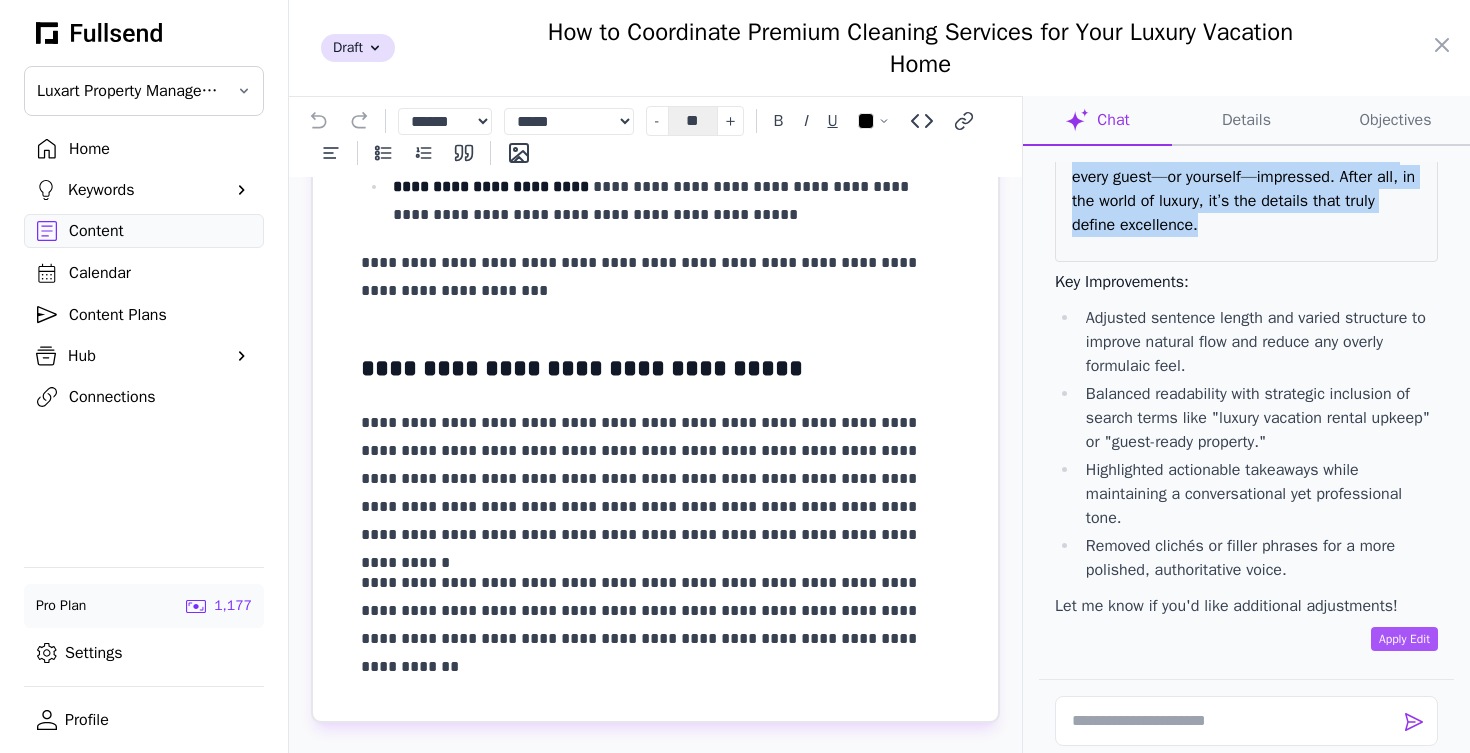 scroll, scrollTop: 5069, scrollLeft: 0, axis: vertical 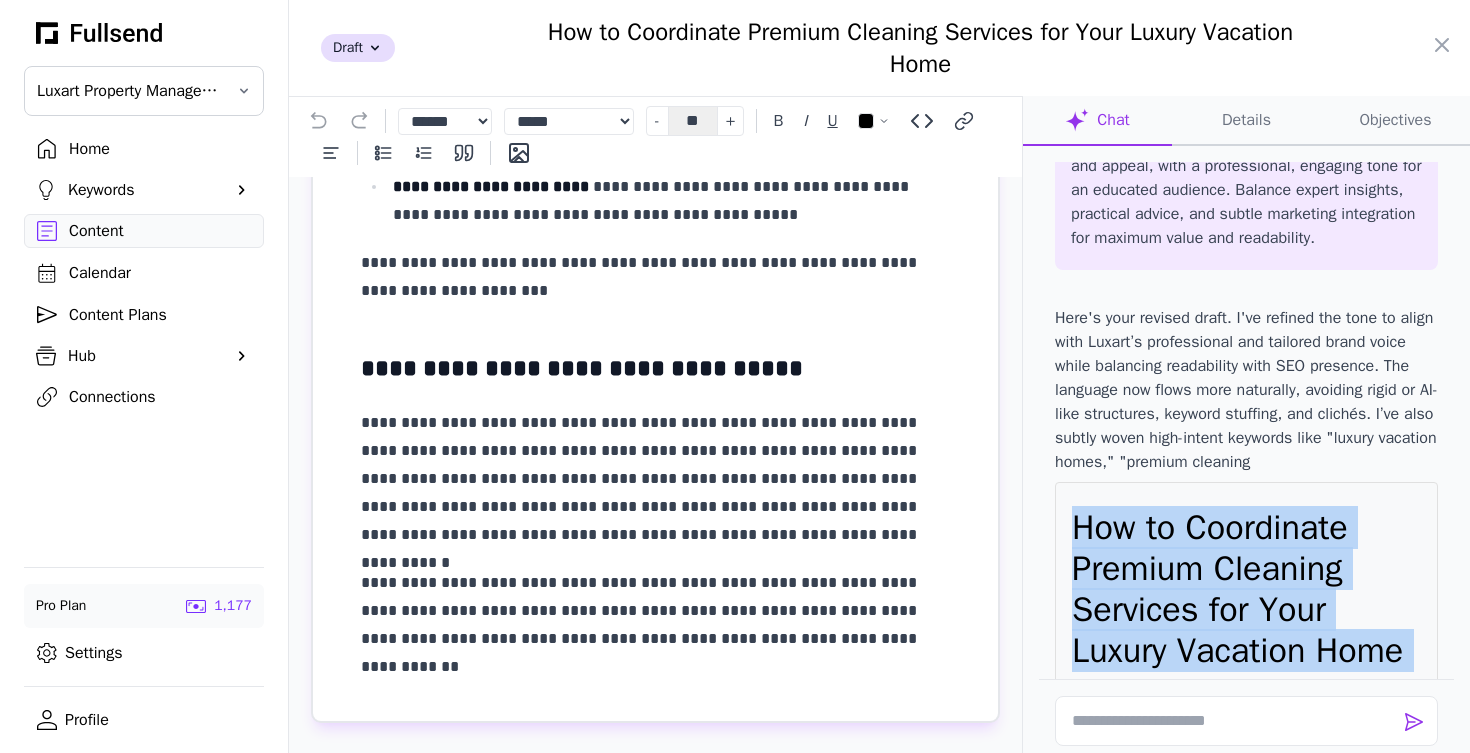 drag, startPoint x: 1231, startPoint y: 439, endPoint x: 1069, endPoint y: 577, distance: 212.80977 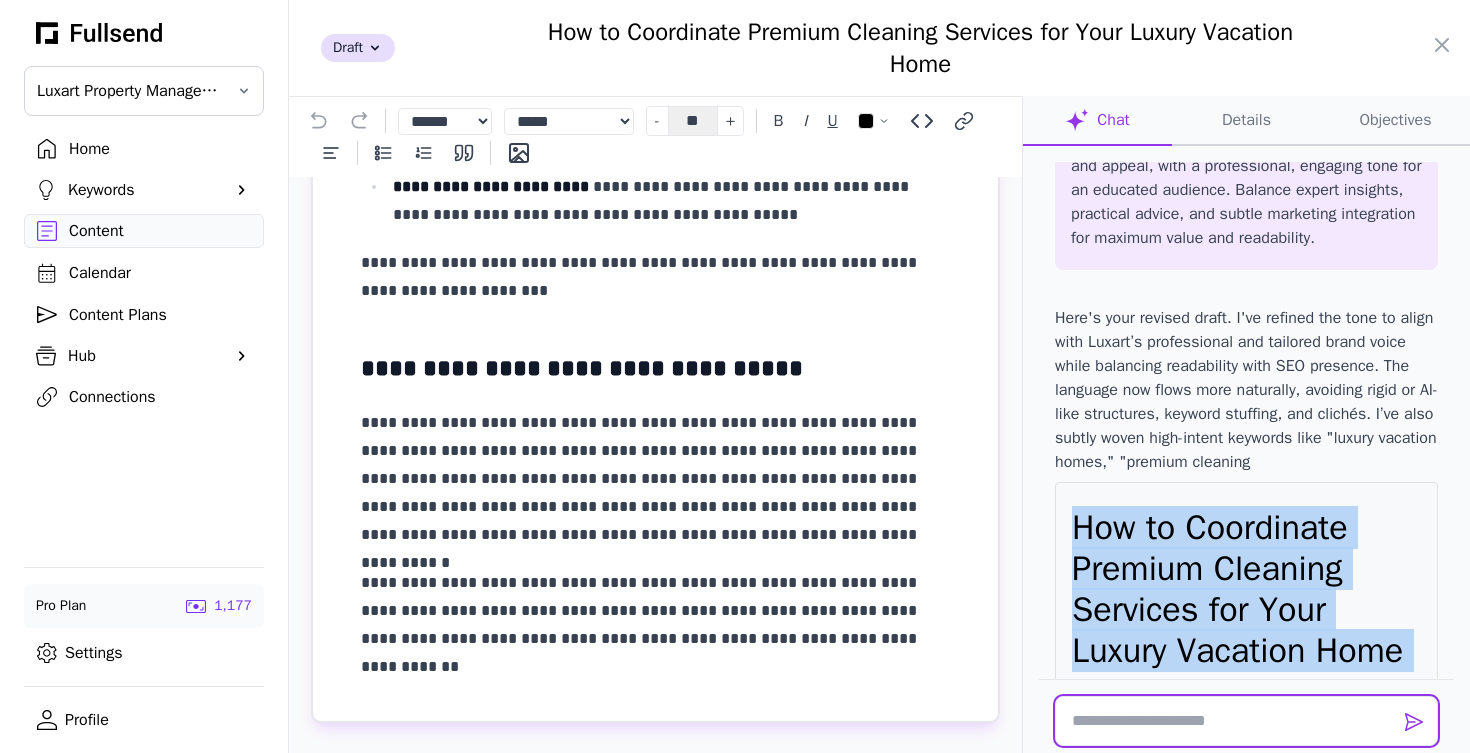click at bounding box center (1246, 721) 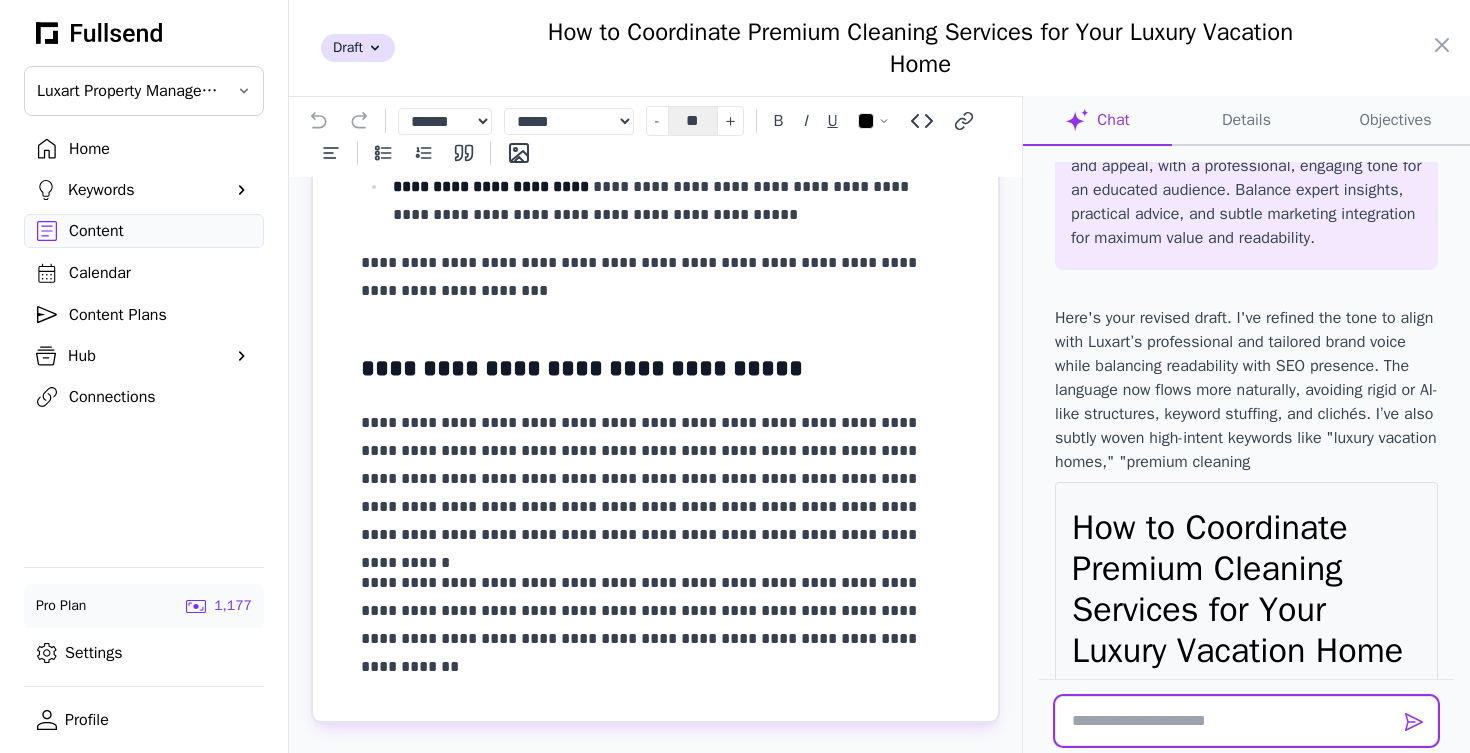 paste on "**********" 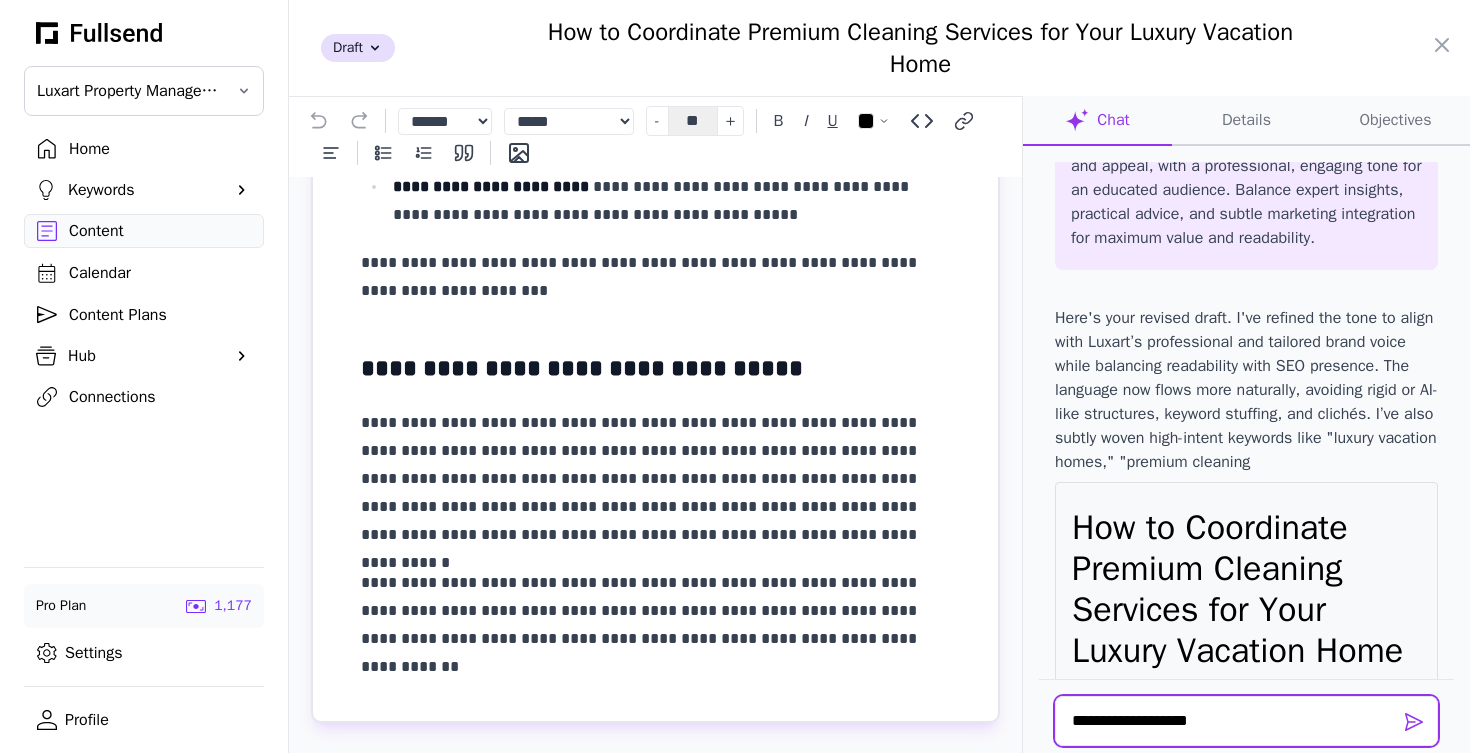 scroll, scrollTop: 740, scrollLeft: 0, axis: vertical 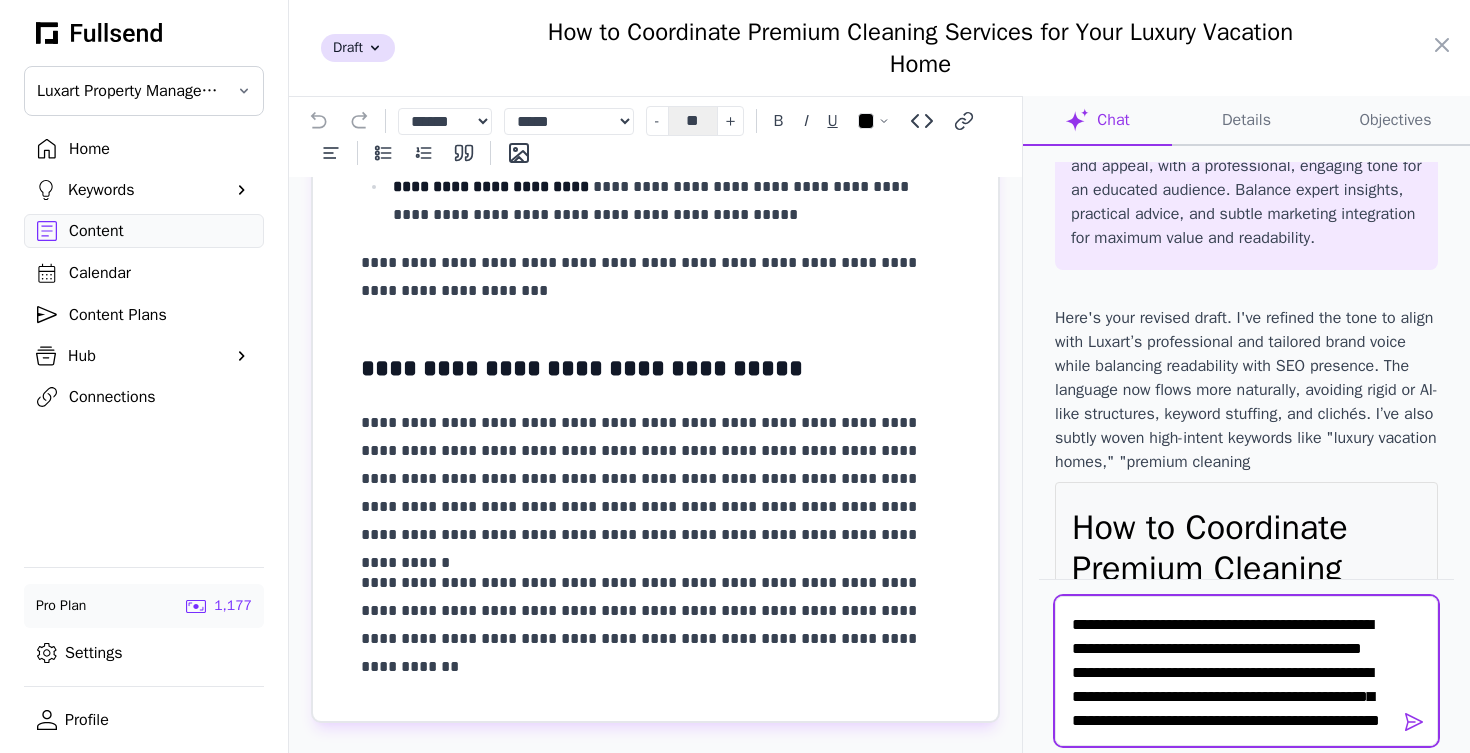type 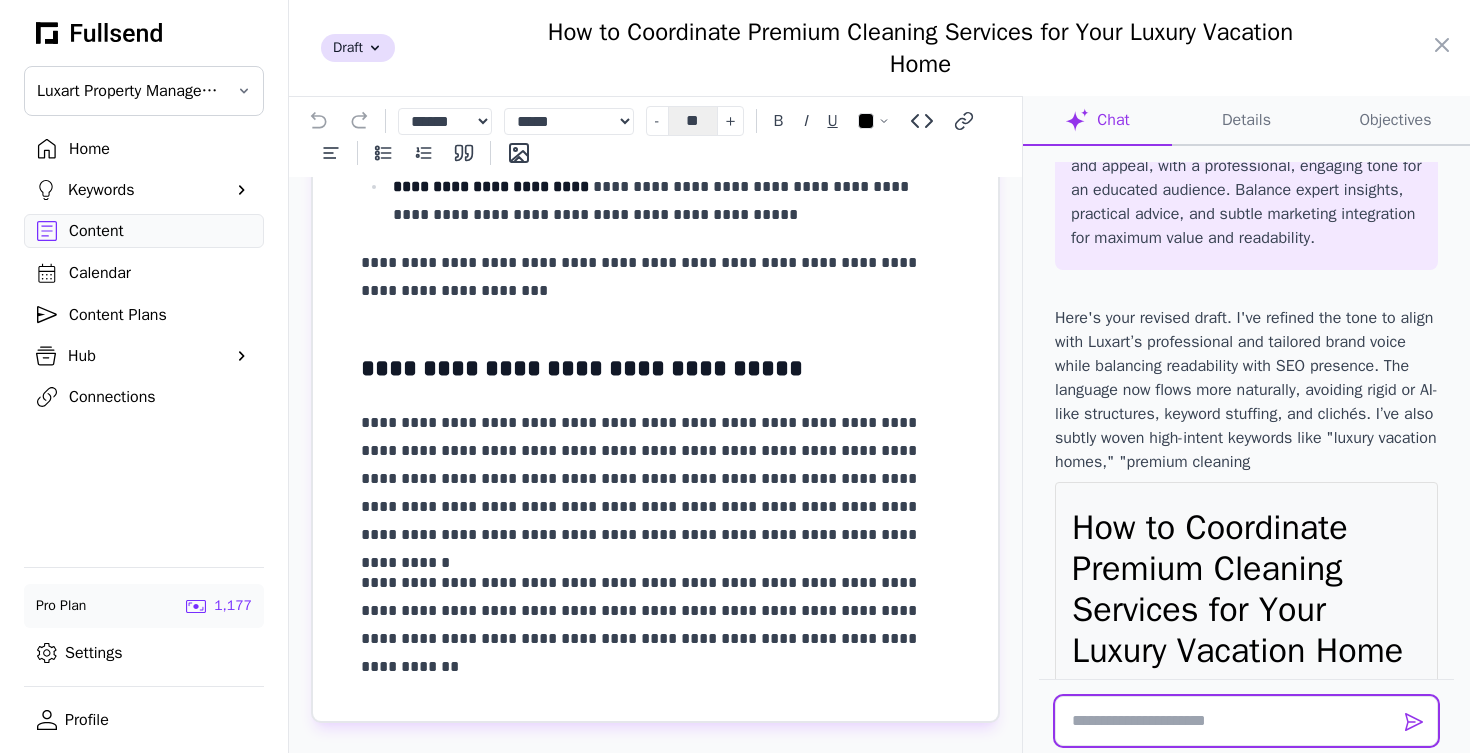 scroll, scrollTop: 0, scrollLeft: 0, axis: both 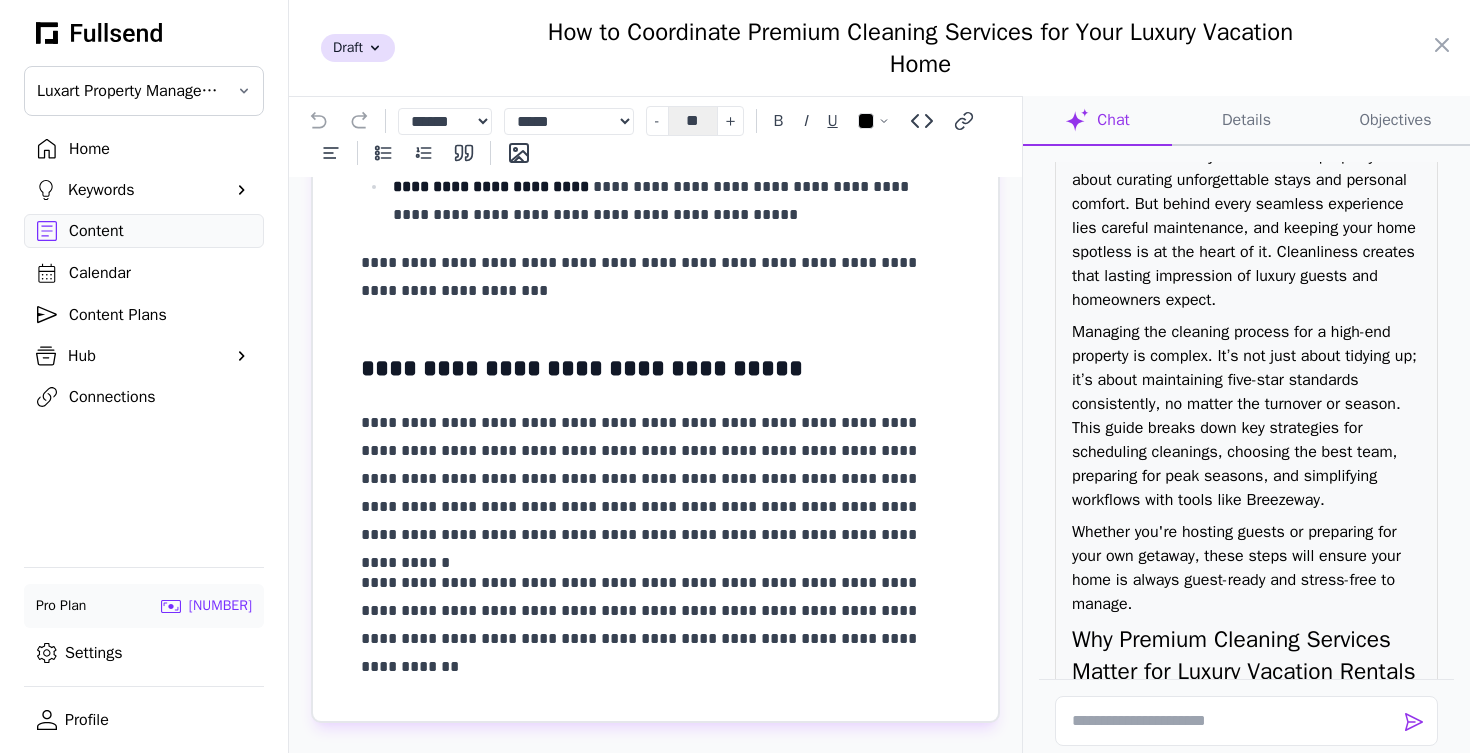 drag, startPoint x: 1281, startPoint y: 465, endPoint x: 1057, endPoint y: 181, distance: 361.70706 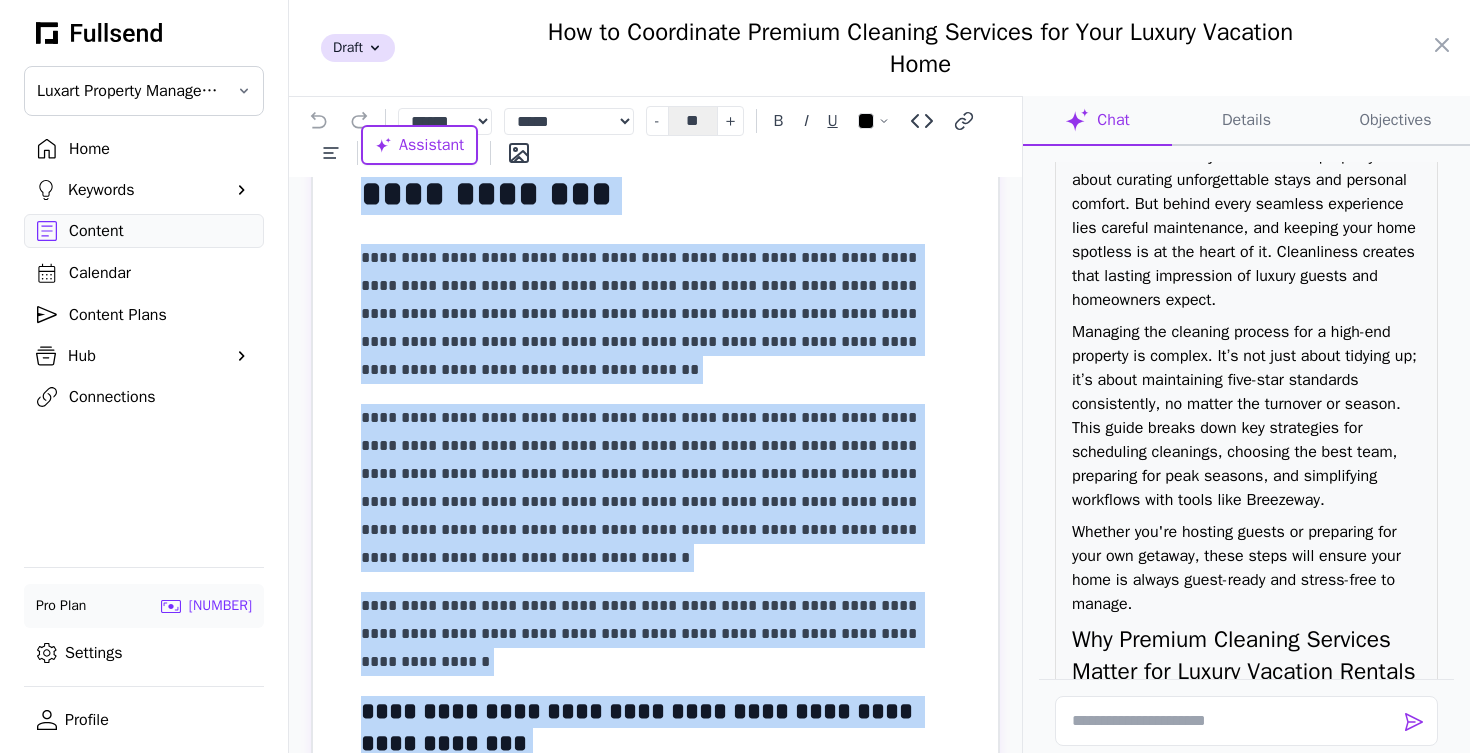 scroll, scrollTop: 0, scrollLeft: 0, axis: both 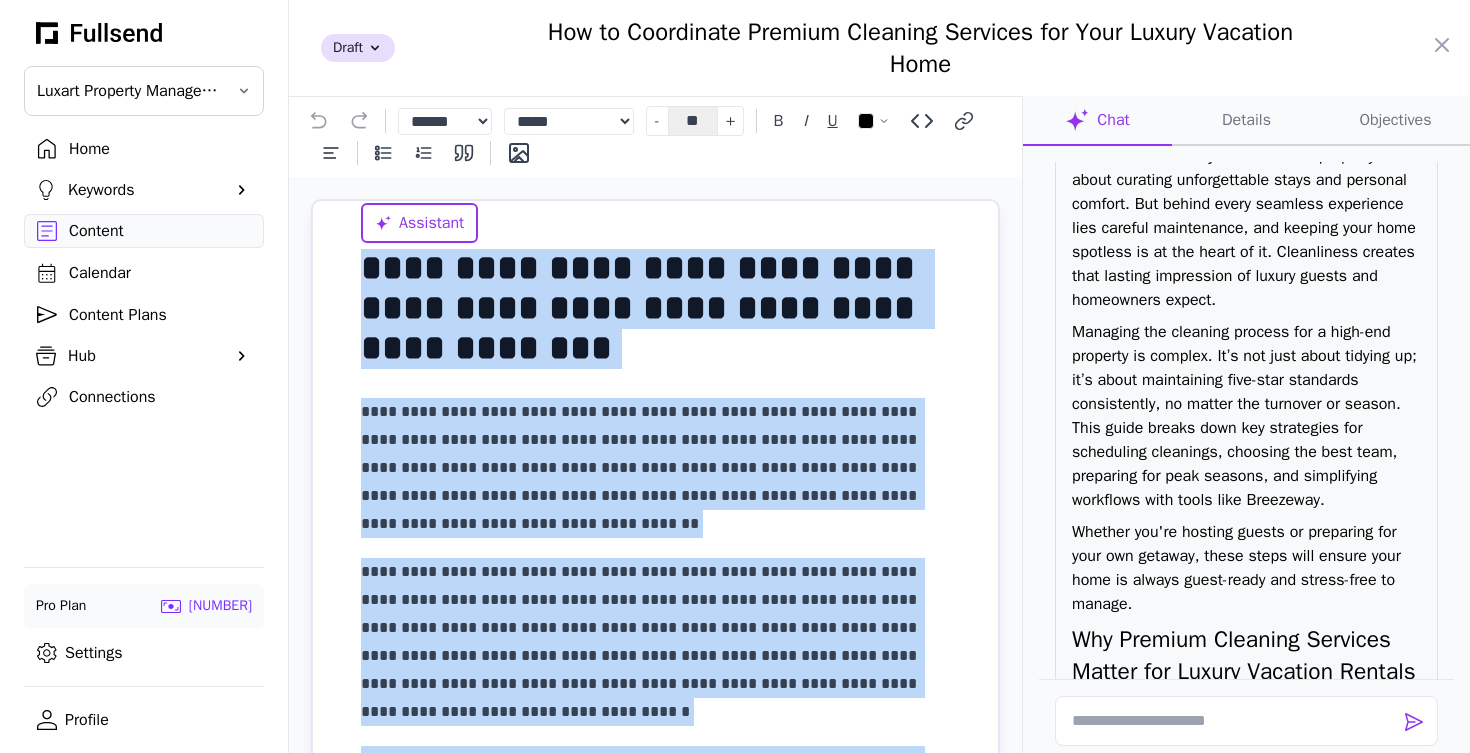 drag, startPoint x: 846, startPoint y: 635, endPoint x: 353, endPoint y: 242, distance: 630.4744 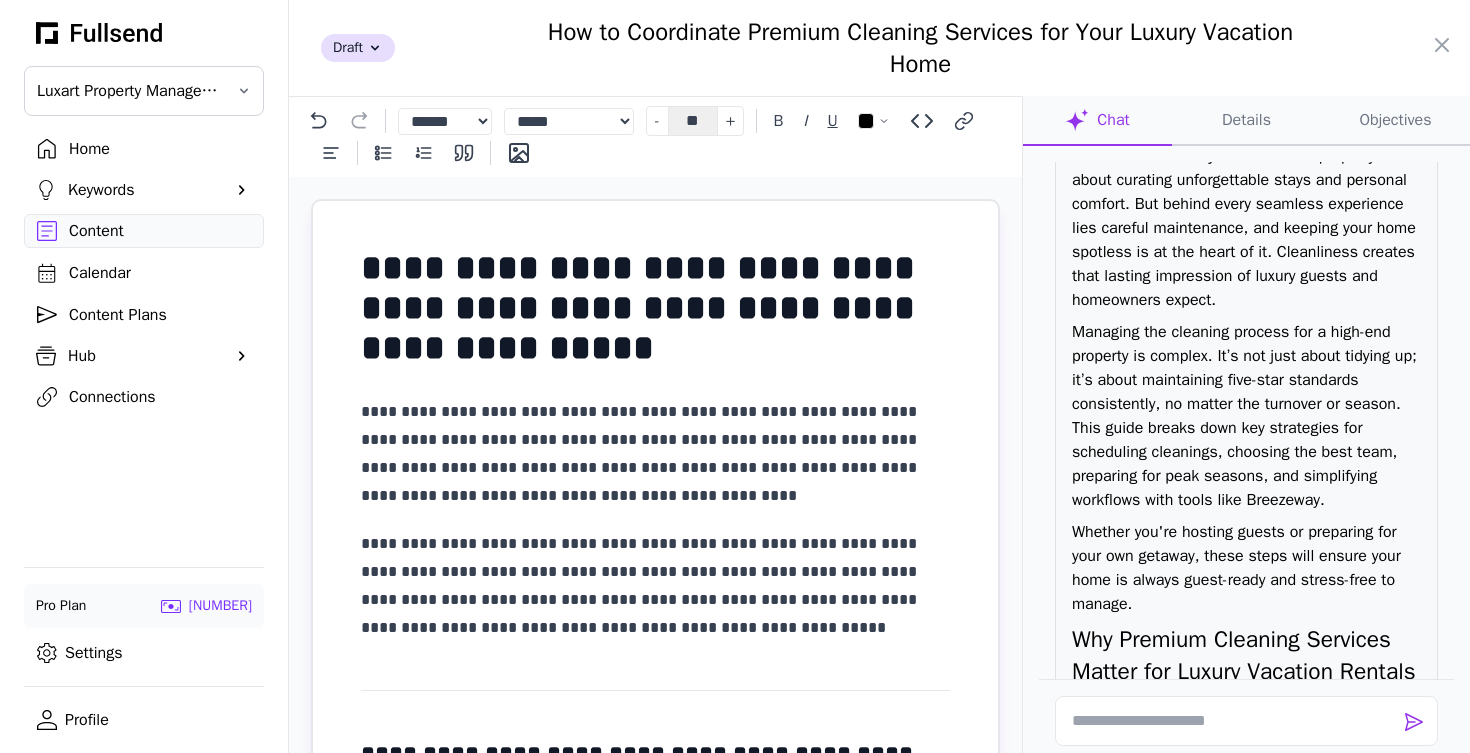 scroll, scrollTop: 0, scrollLeft: 0, axis: both 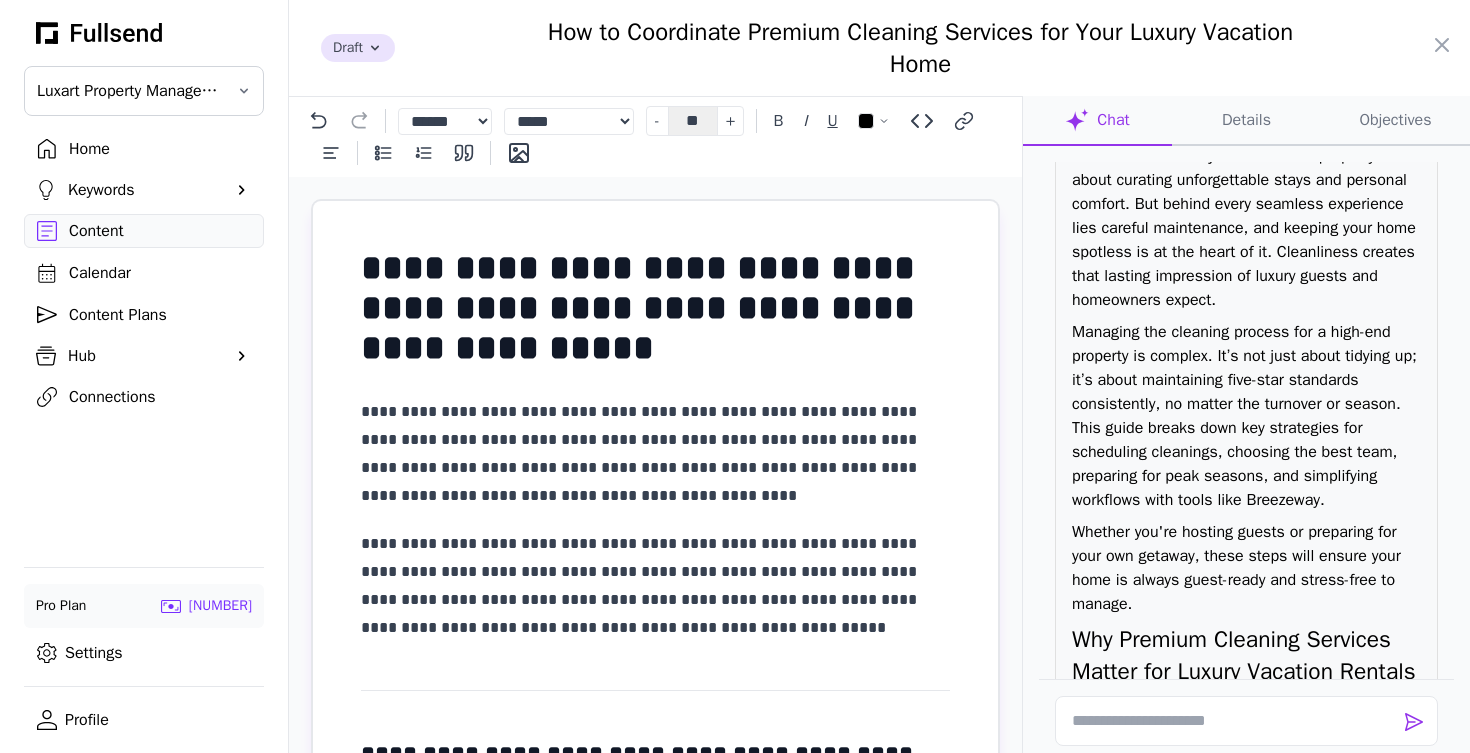 click on "Draft" at bounding box center [358, 48] 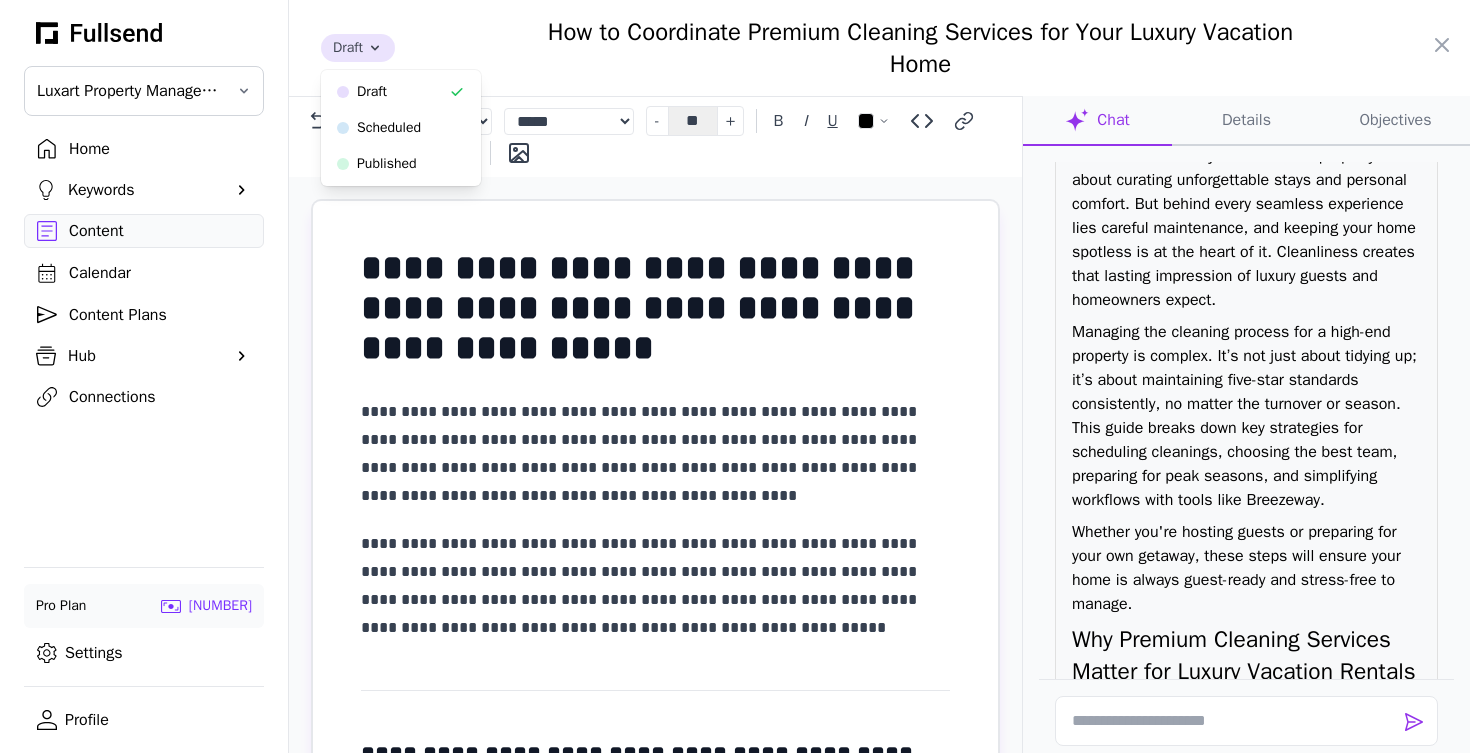 click on "Draft" at bounding box center (358, 48) 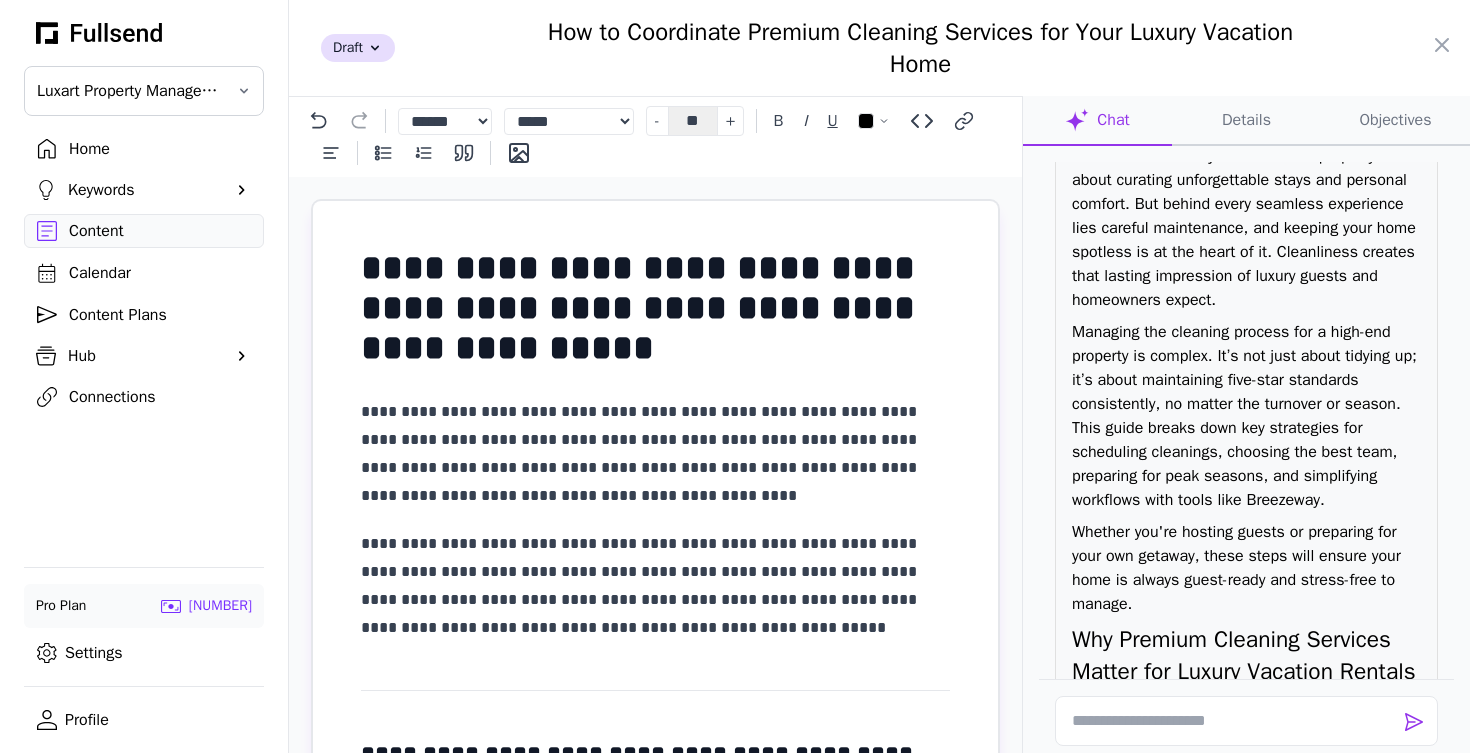 click at bounding box center [735, 376] 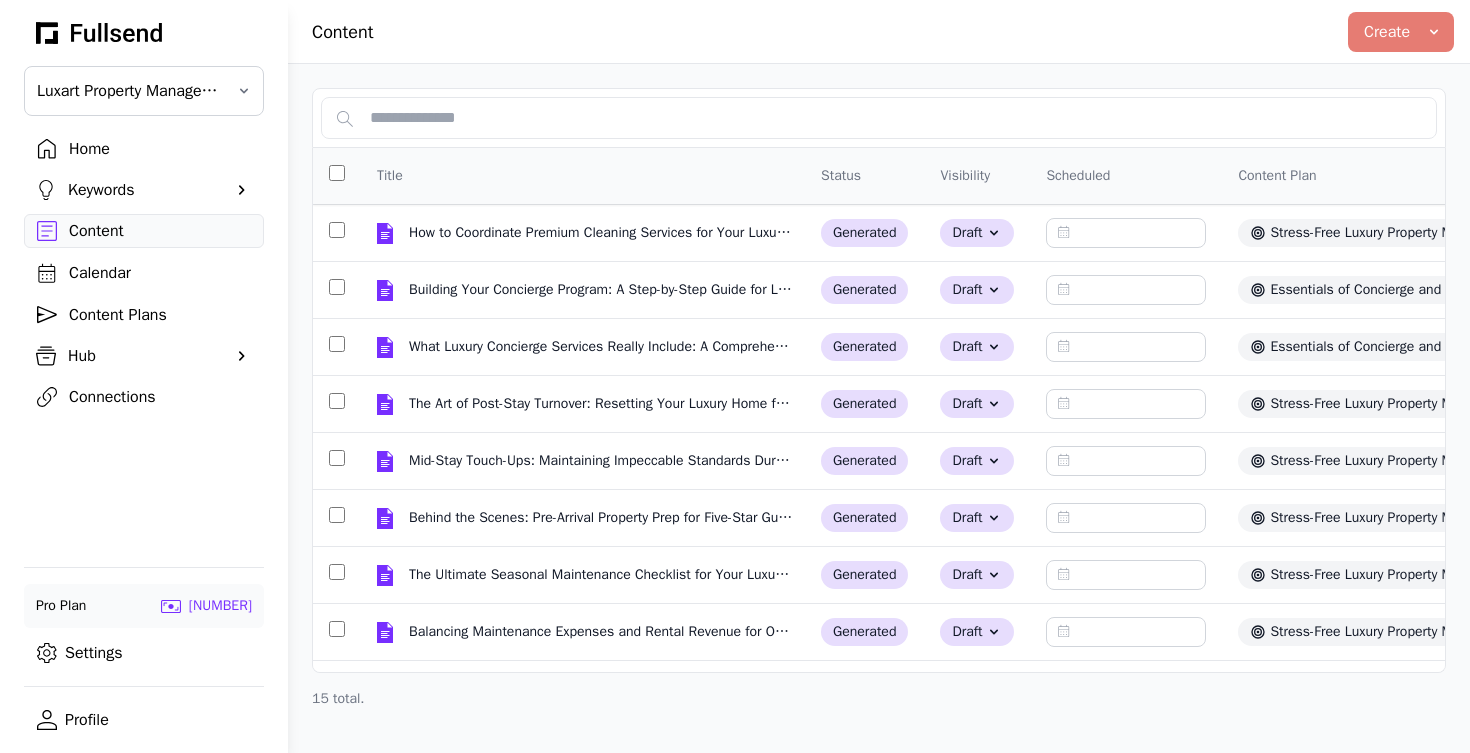 click on "Content Plans" at bounding box center [160, 315] 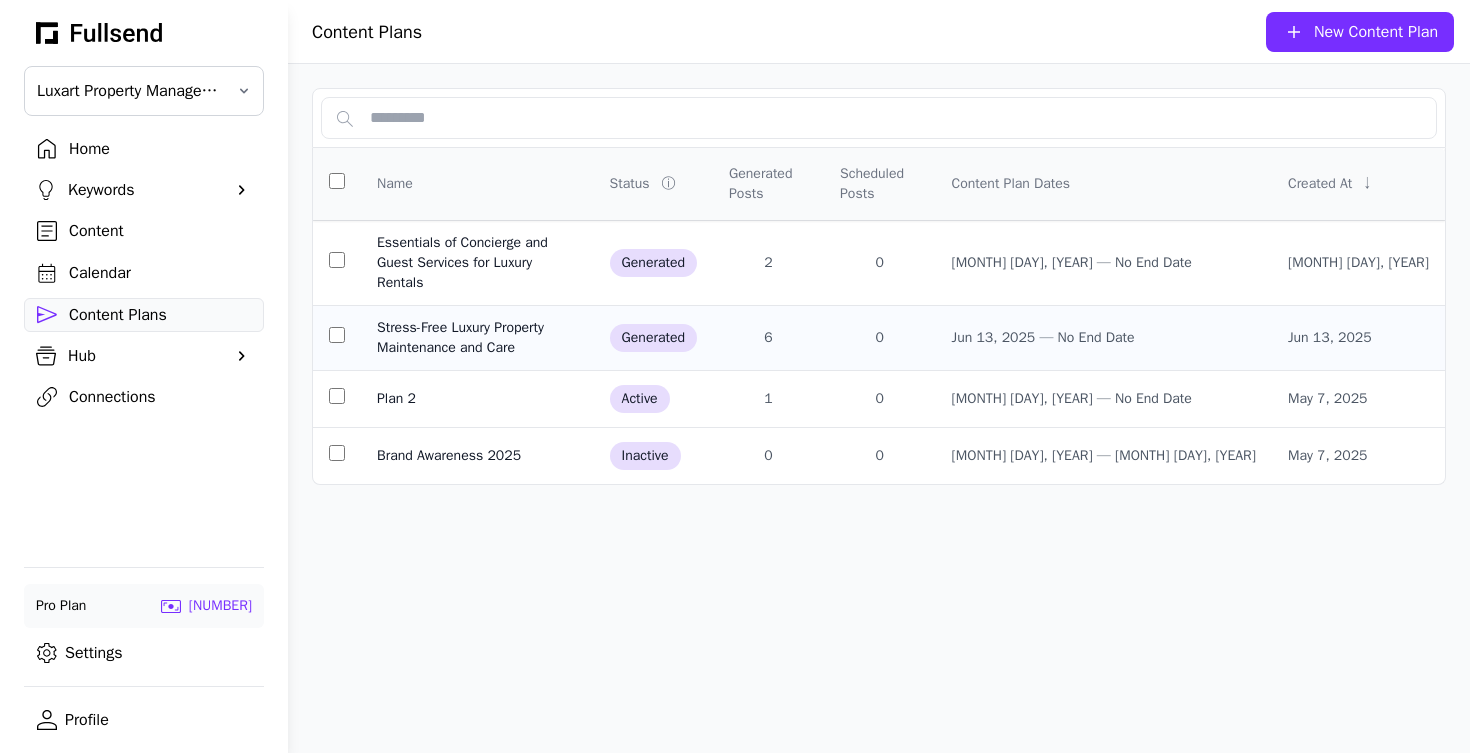 click on "Stress-Free Luxury Property Maintenance and Care" 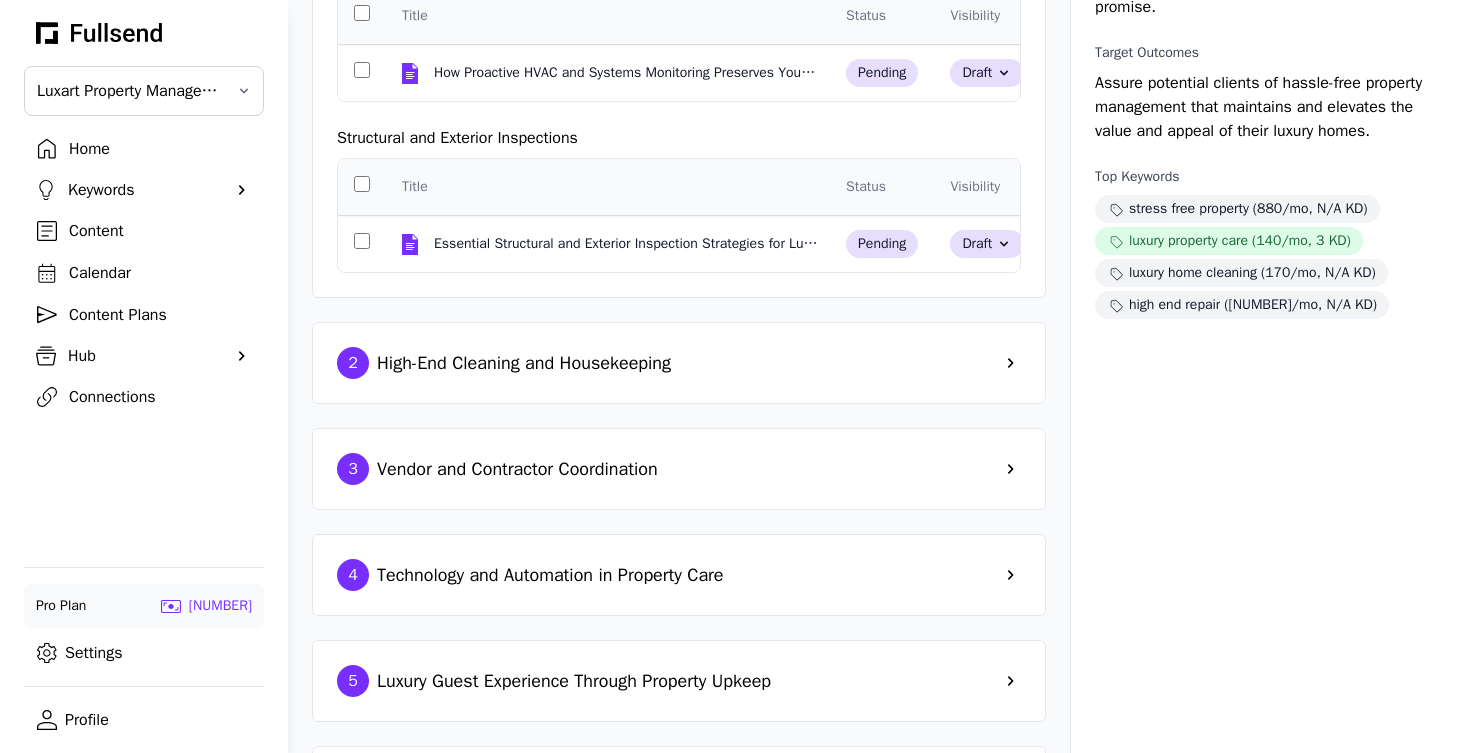 scroll, scrollTop: 387, scrollLeft: 0, axis: vertical 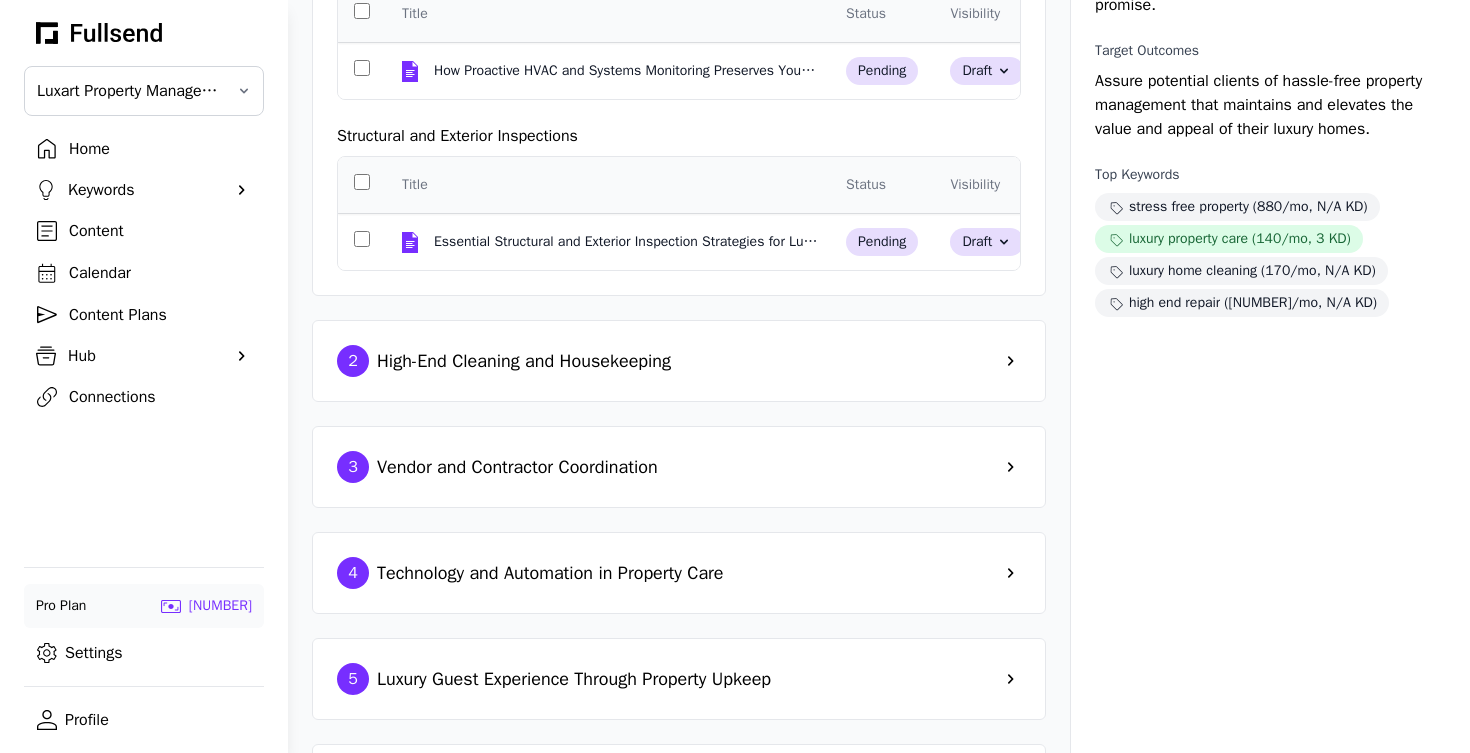 click on "Vendor and Contractor Coordination" at bounding box center (517, 467) 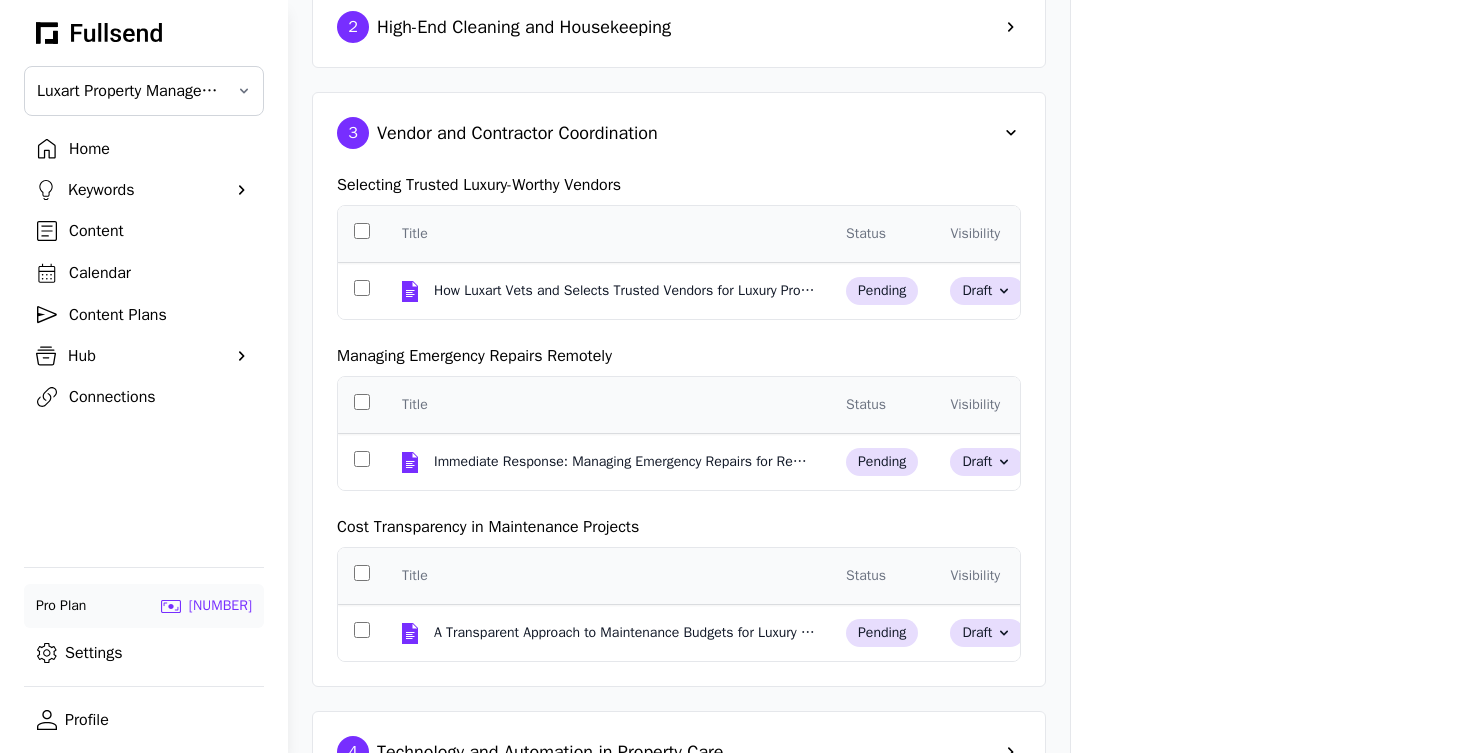 scroll, scrollTop: 746, scrollLeft: 0, axis: vertical 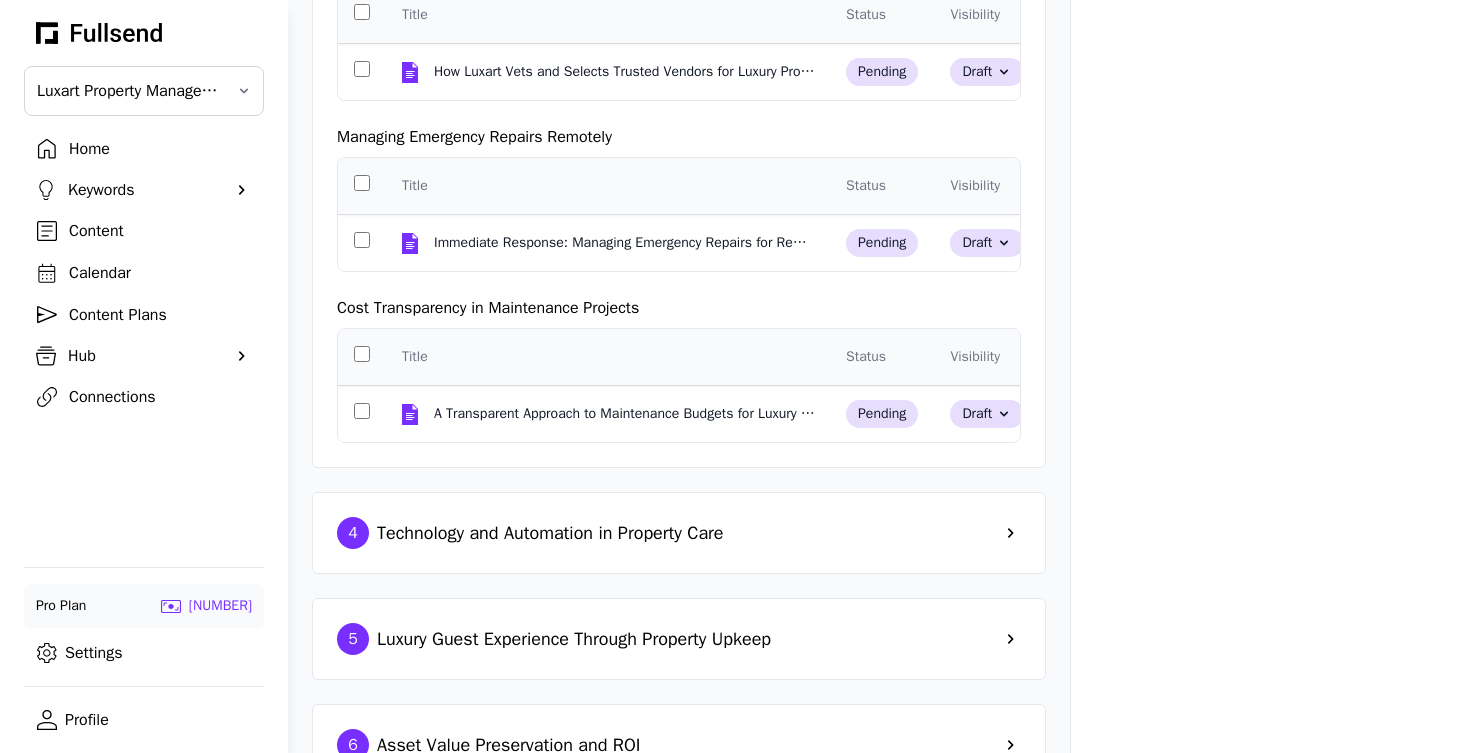 click on "4  Technology and Automation in Property Care" 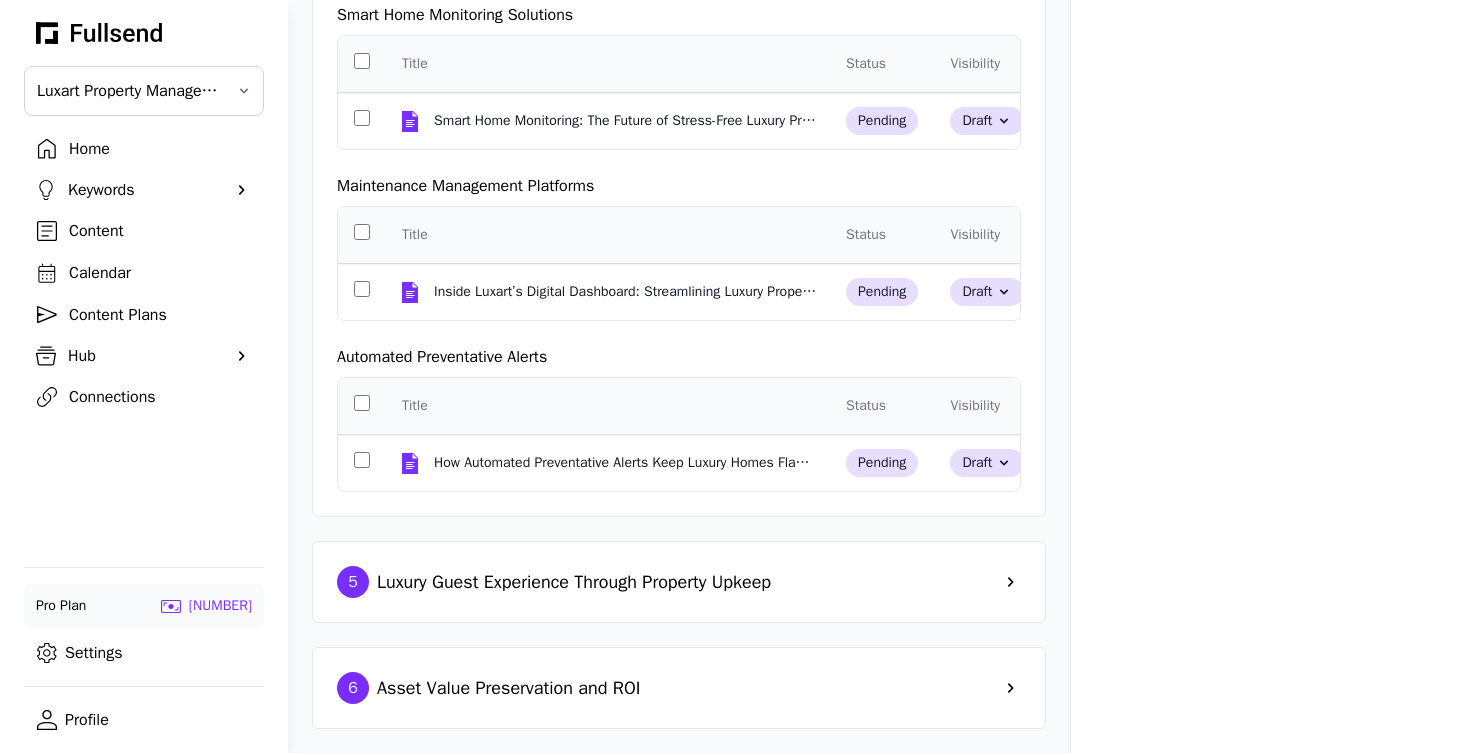 scroll, scrollTop: 1510, scrollLeft: 0, axis: vertical 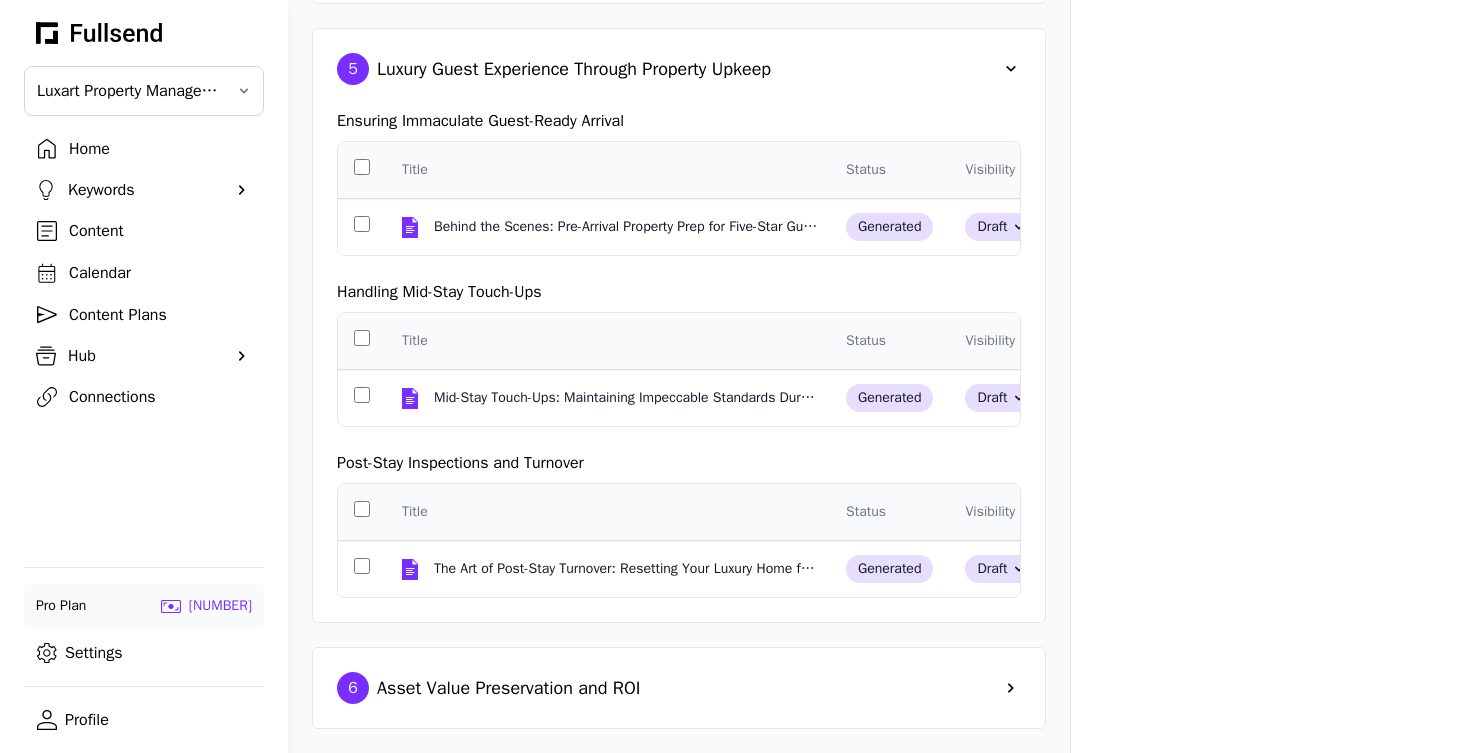 click on "Asset Value Preservation and ROI" at bounding box center [509, 688] 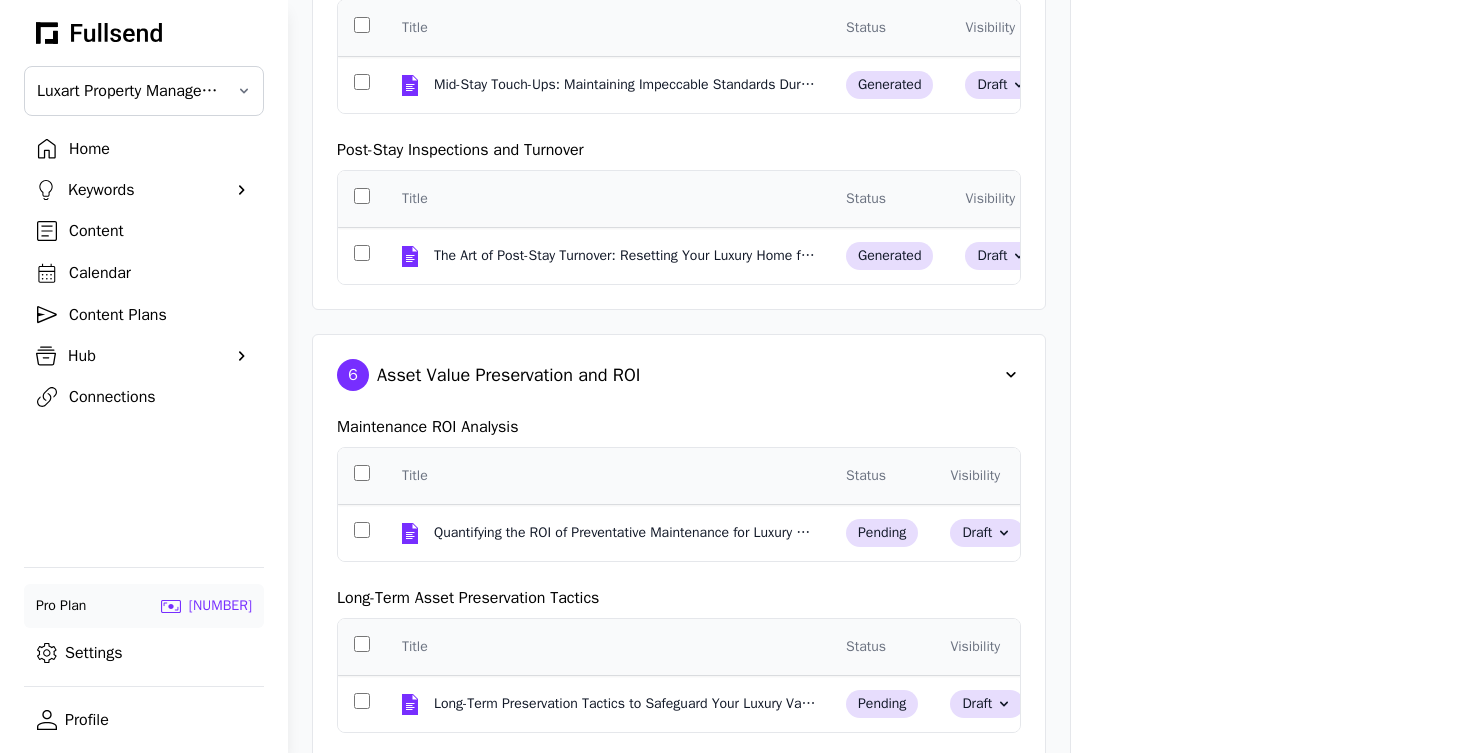 scroll, scrollTop: 2341, scrollLeft: 0, axis: vertical 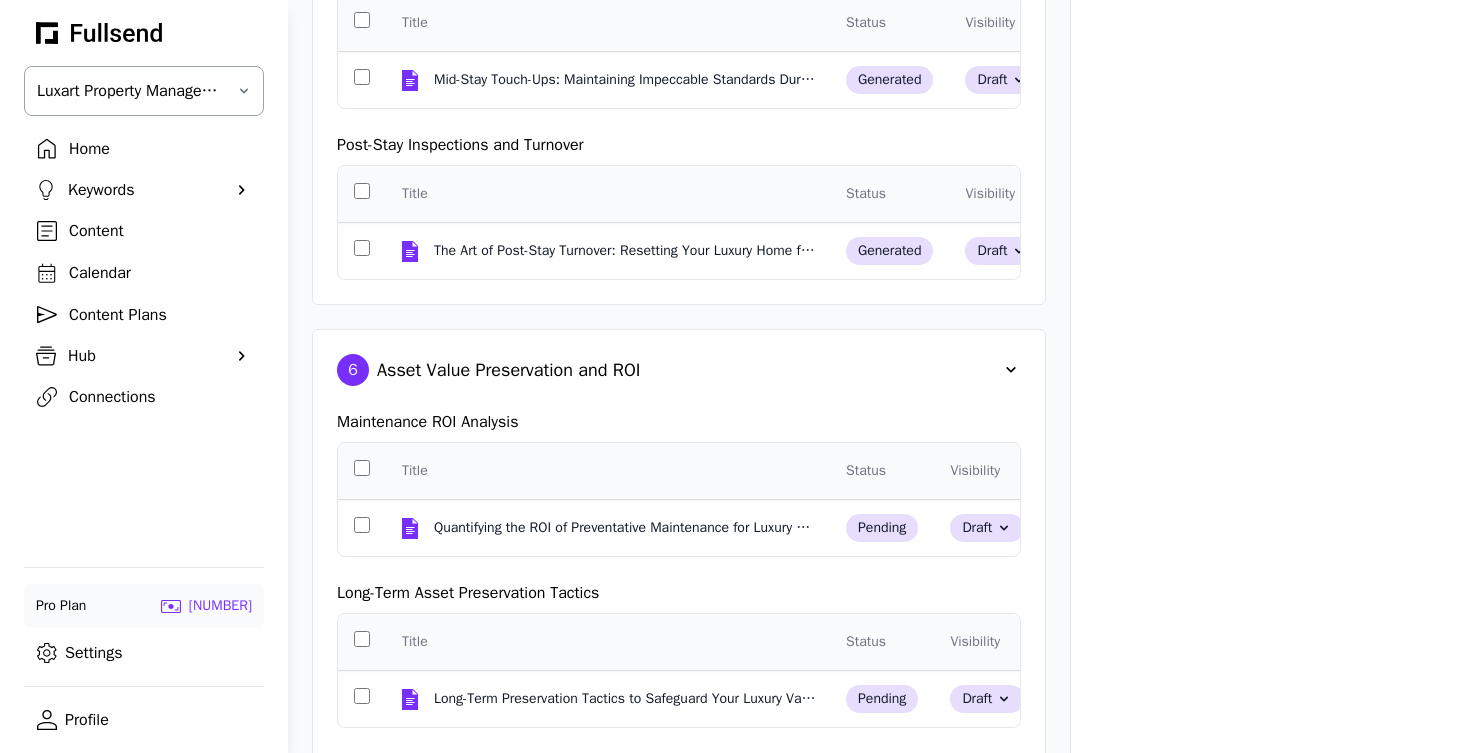 click on "Luxart Property Management" at bounding box center (130, 91) 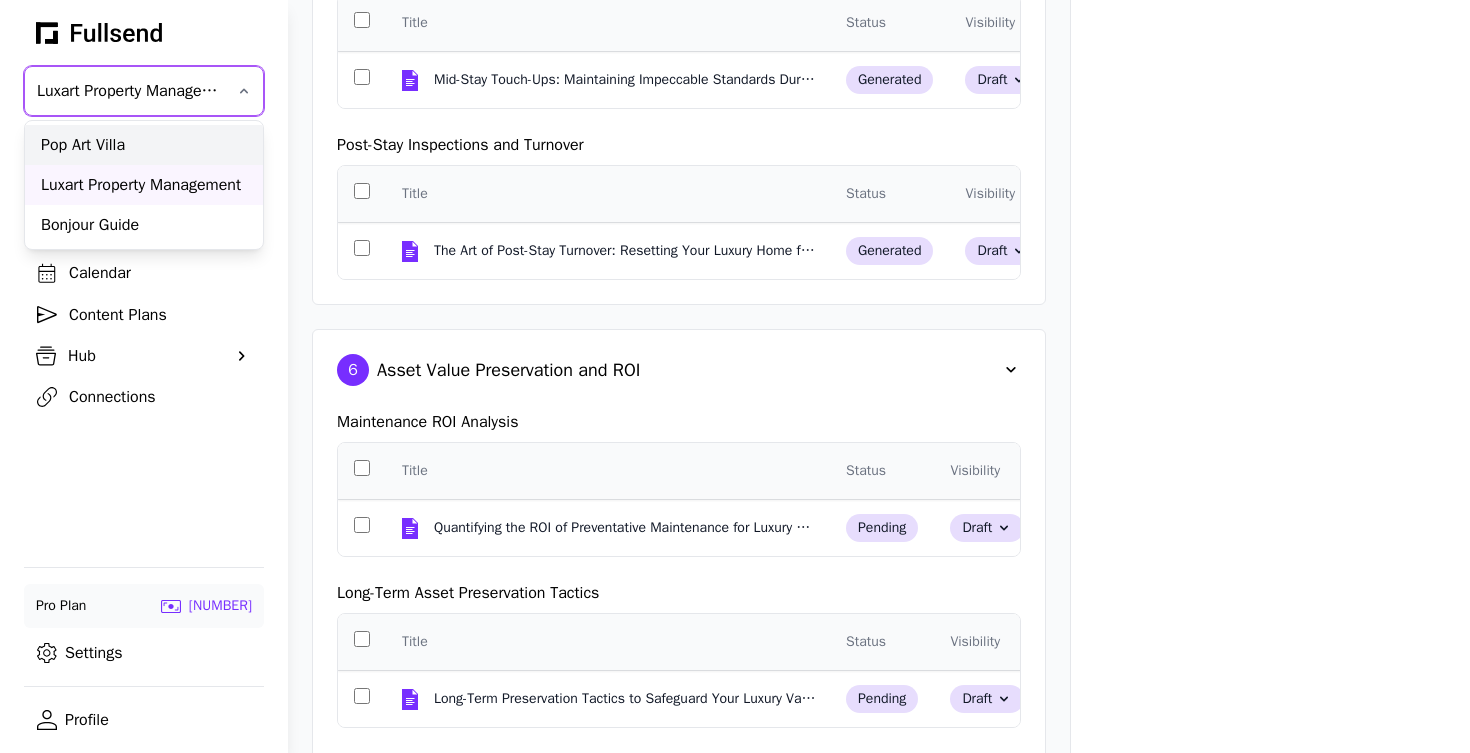 click on "Pop Art Villa" at bounding box center [144, 145] 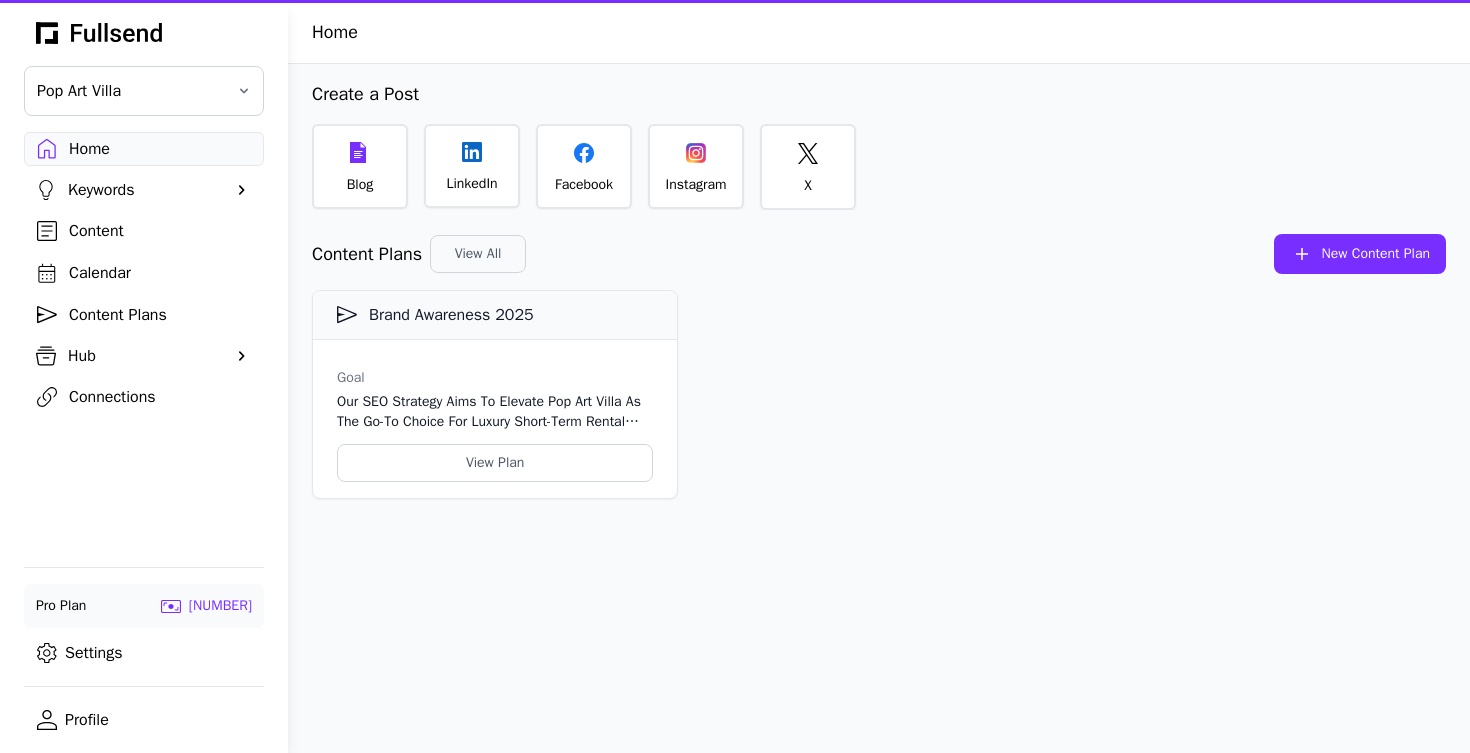 scroll, scrollTop: 0, scrollLeft: 0, axis: both 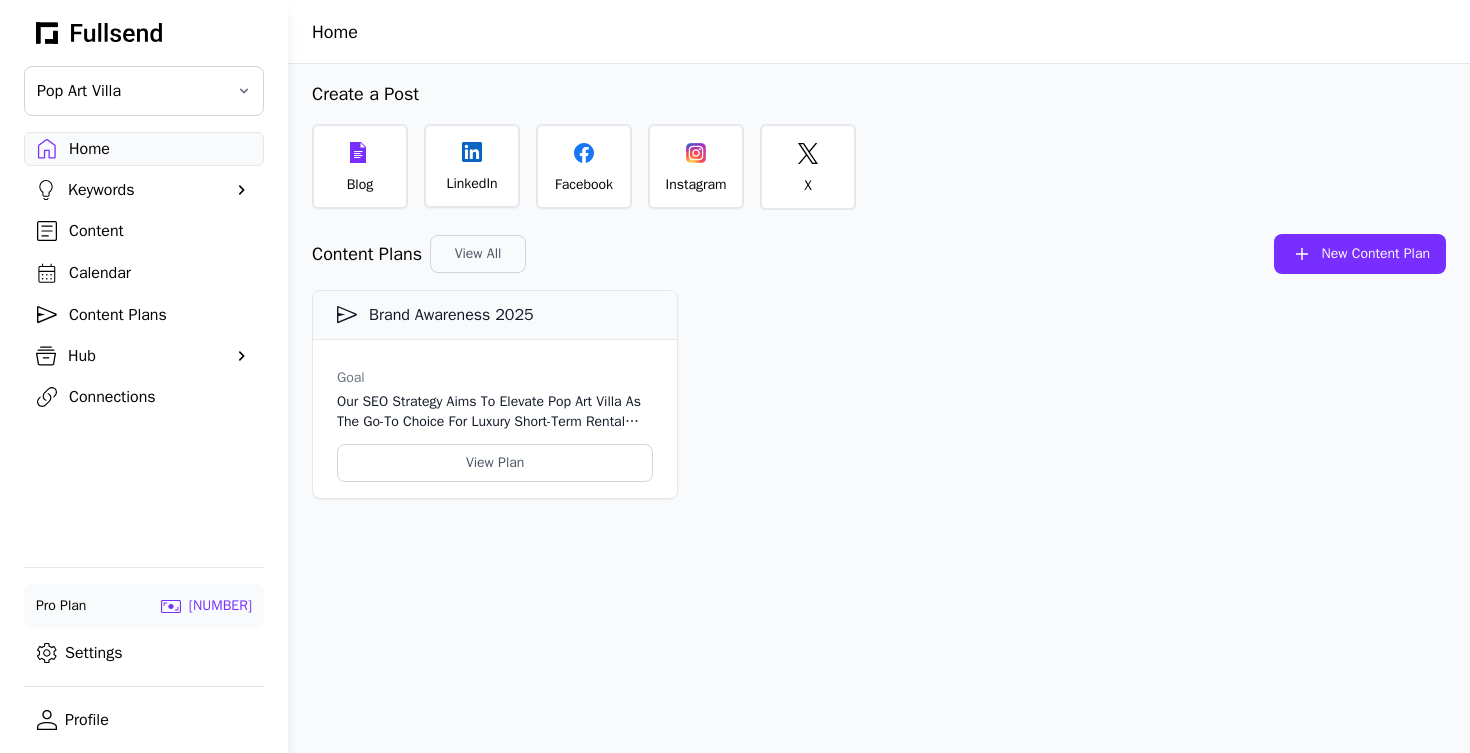 click on "Content" at bounding box center (160, 231) 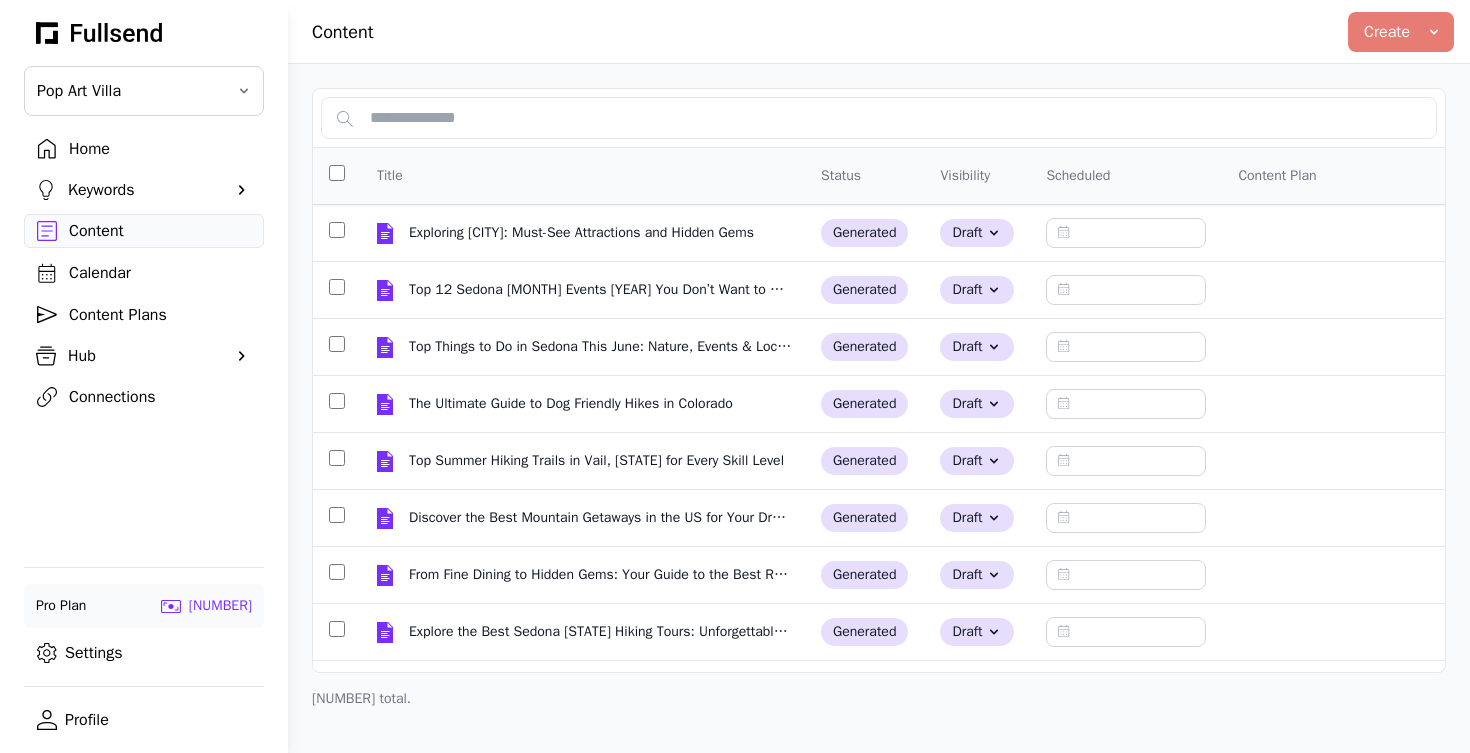 click on "Calendar" at bounding box center (160, 273) 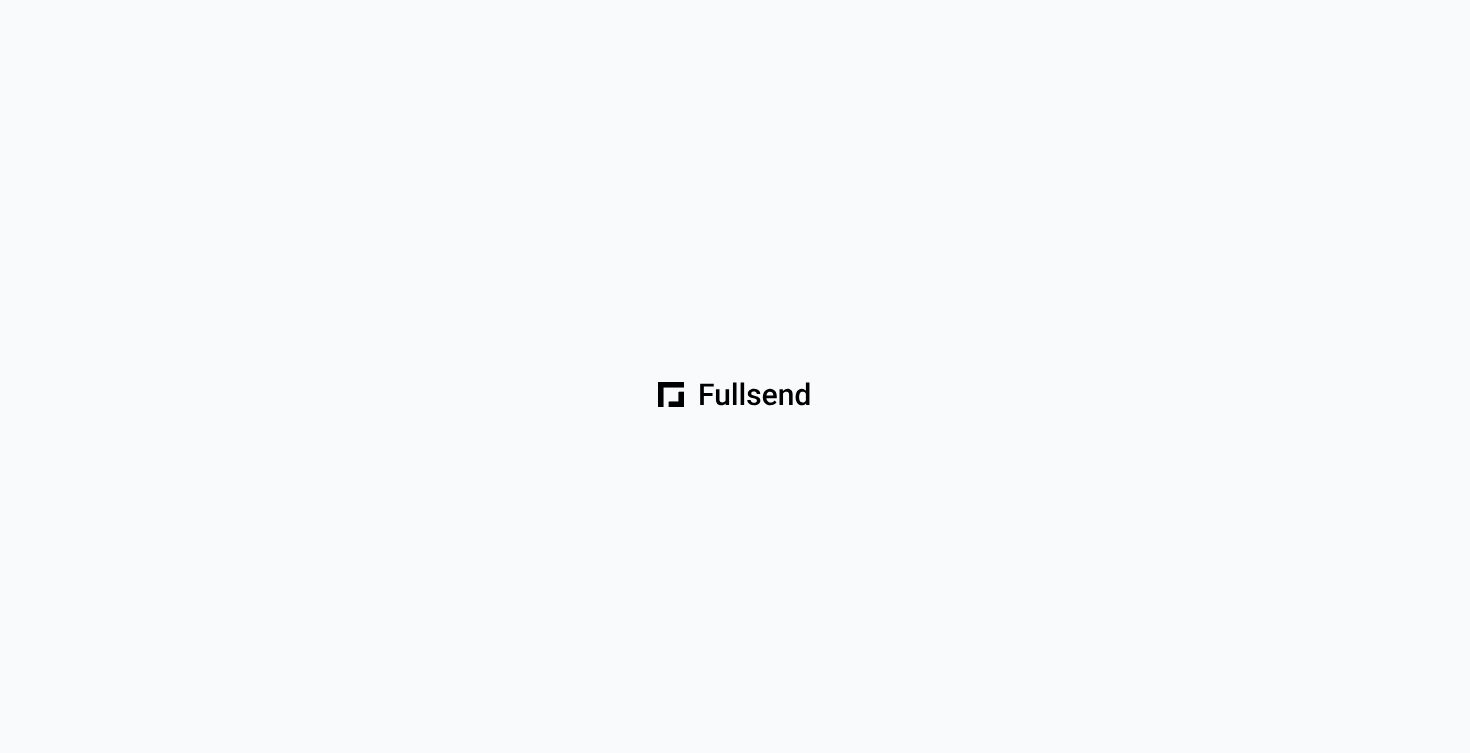 scroll, scrollTop: 0, scrollLeft: 0, axis: both 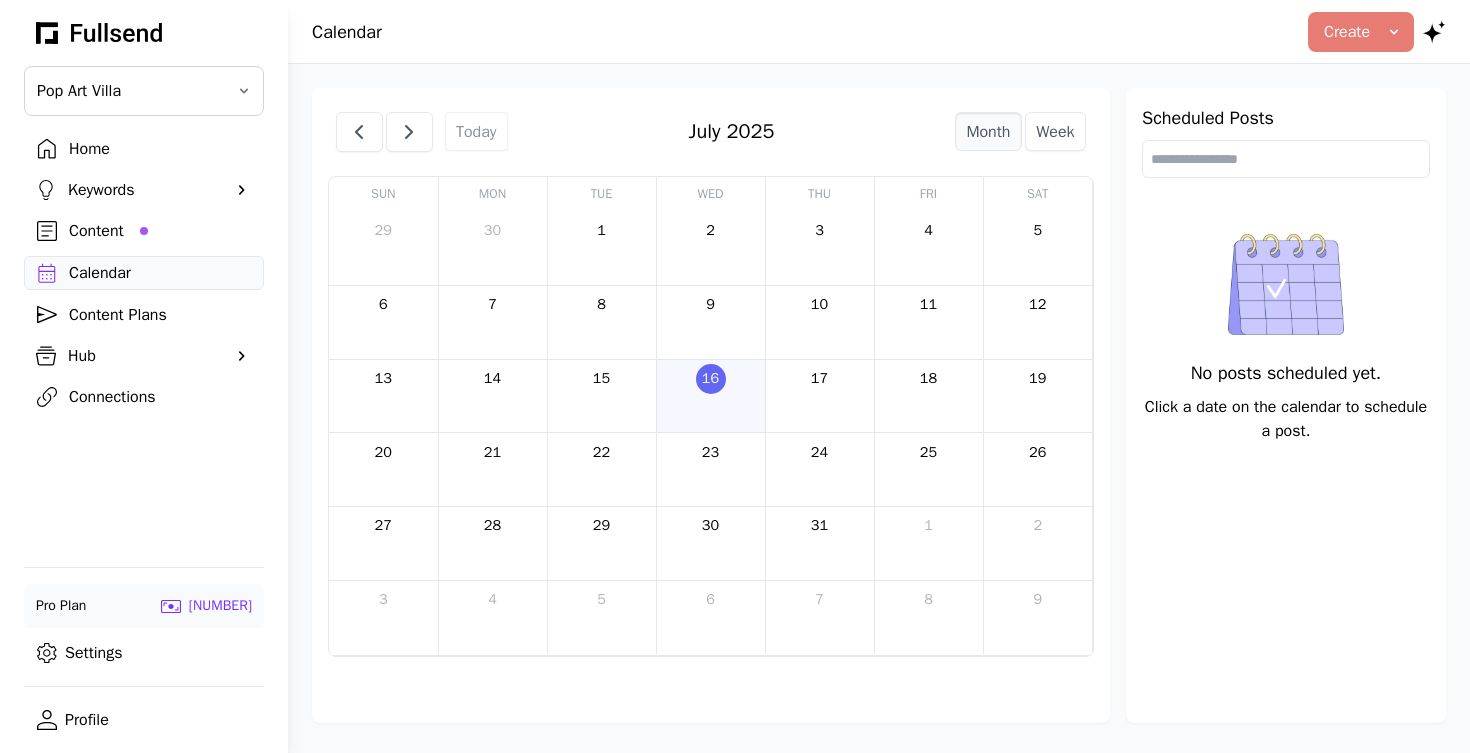 click on "Content" at bounding box center [160, 231] 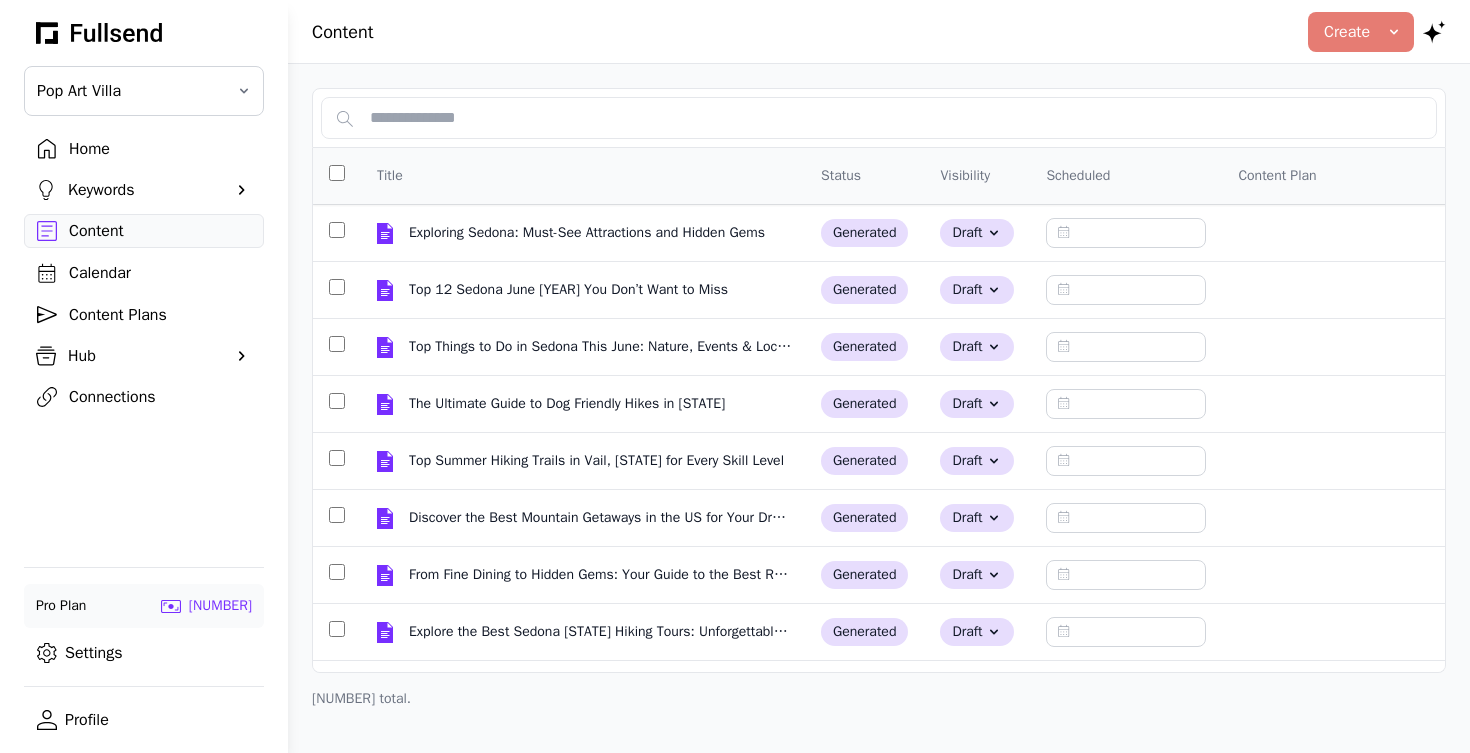 click on "Content Plans" at bounding box center [160, 315] 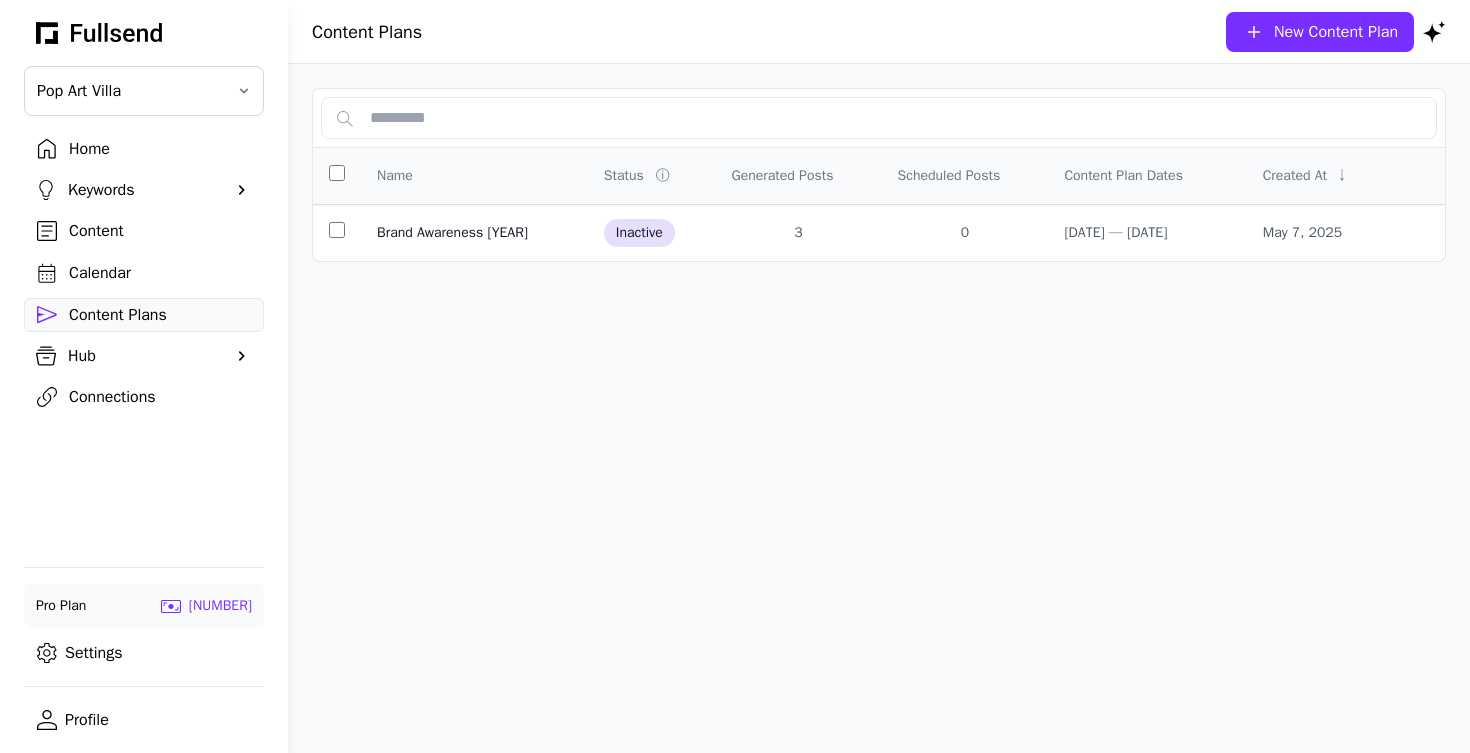click on "New Content Plan" at bounding box center [1336, 32] 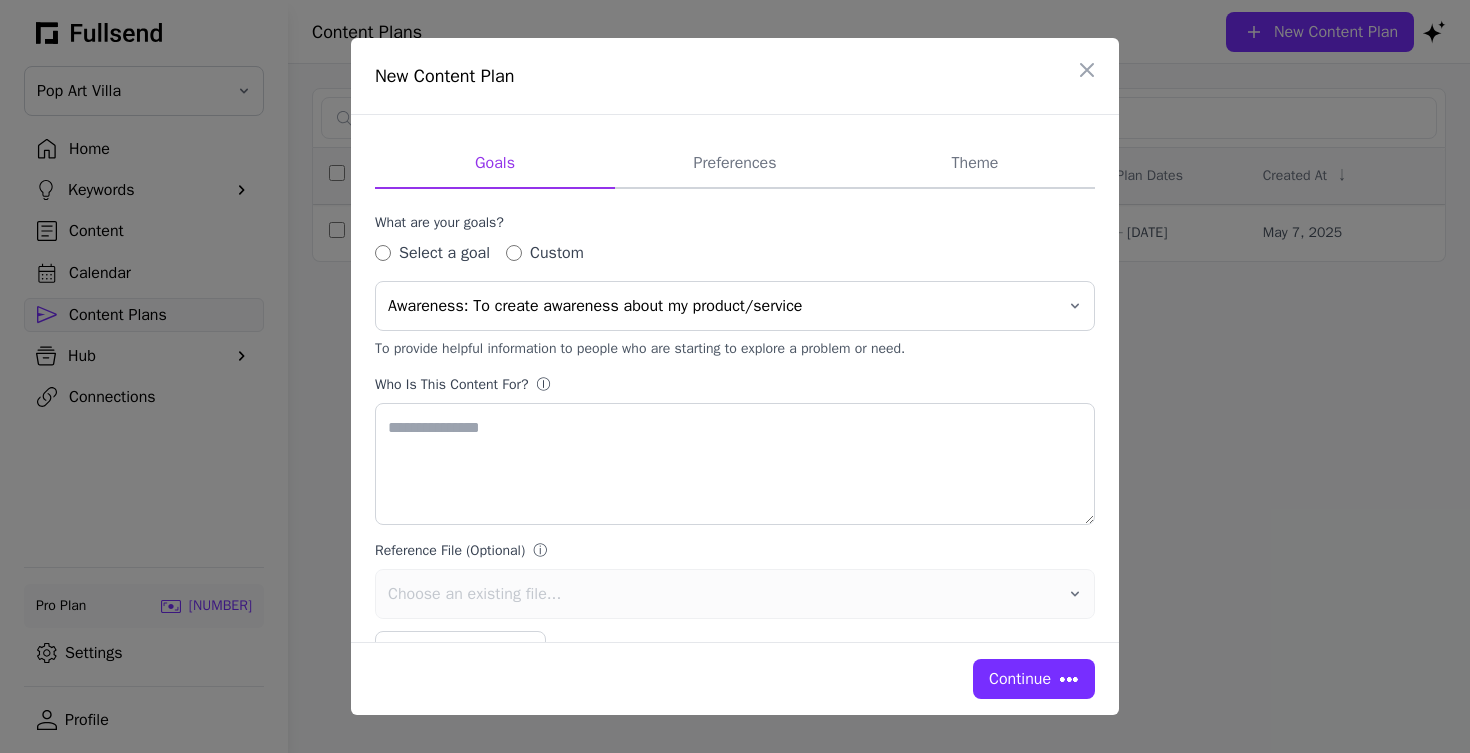 type on "**********" 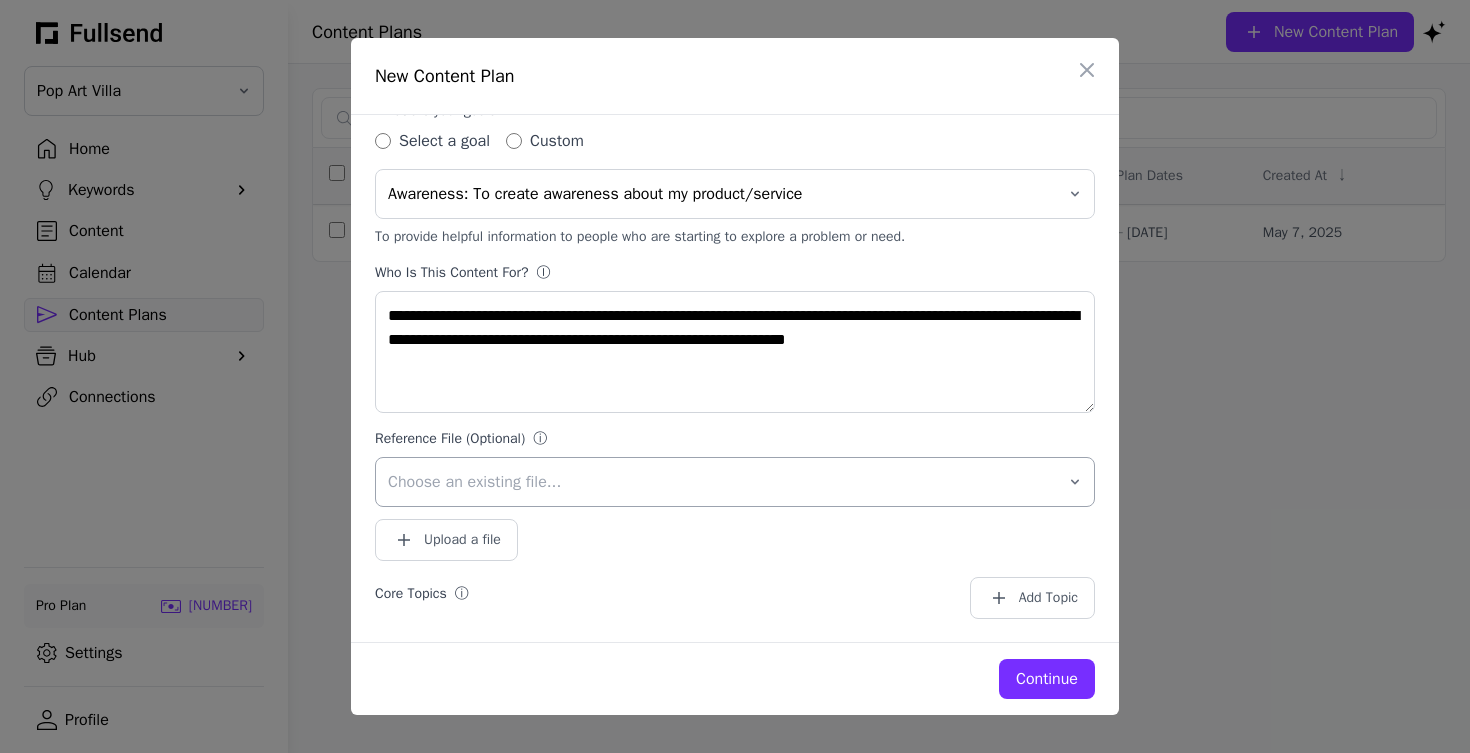scroll, scrollTop: 112, scrollLeft: 0, axis: vertical 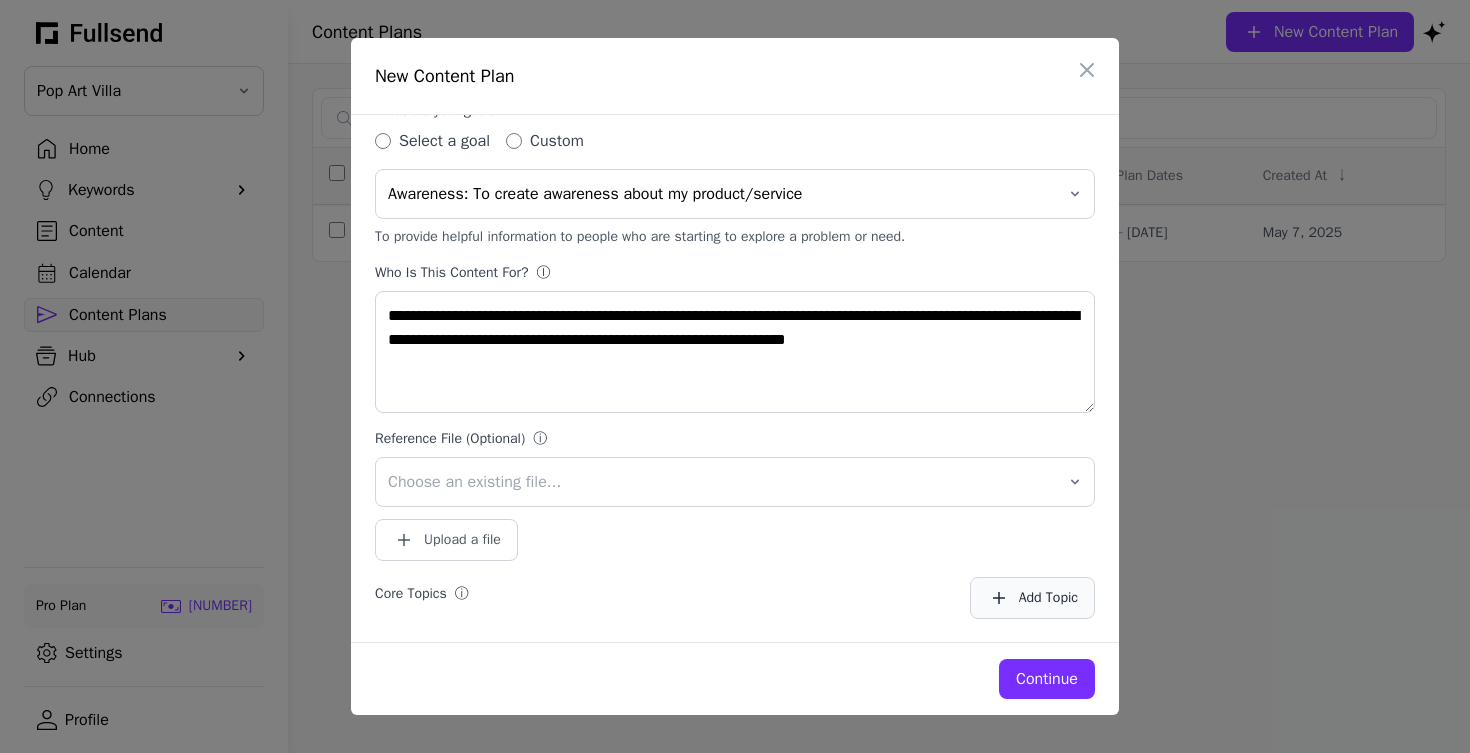 click on "Add Topic" at bounding box center (1048, 598) 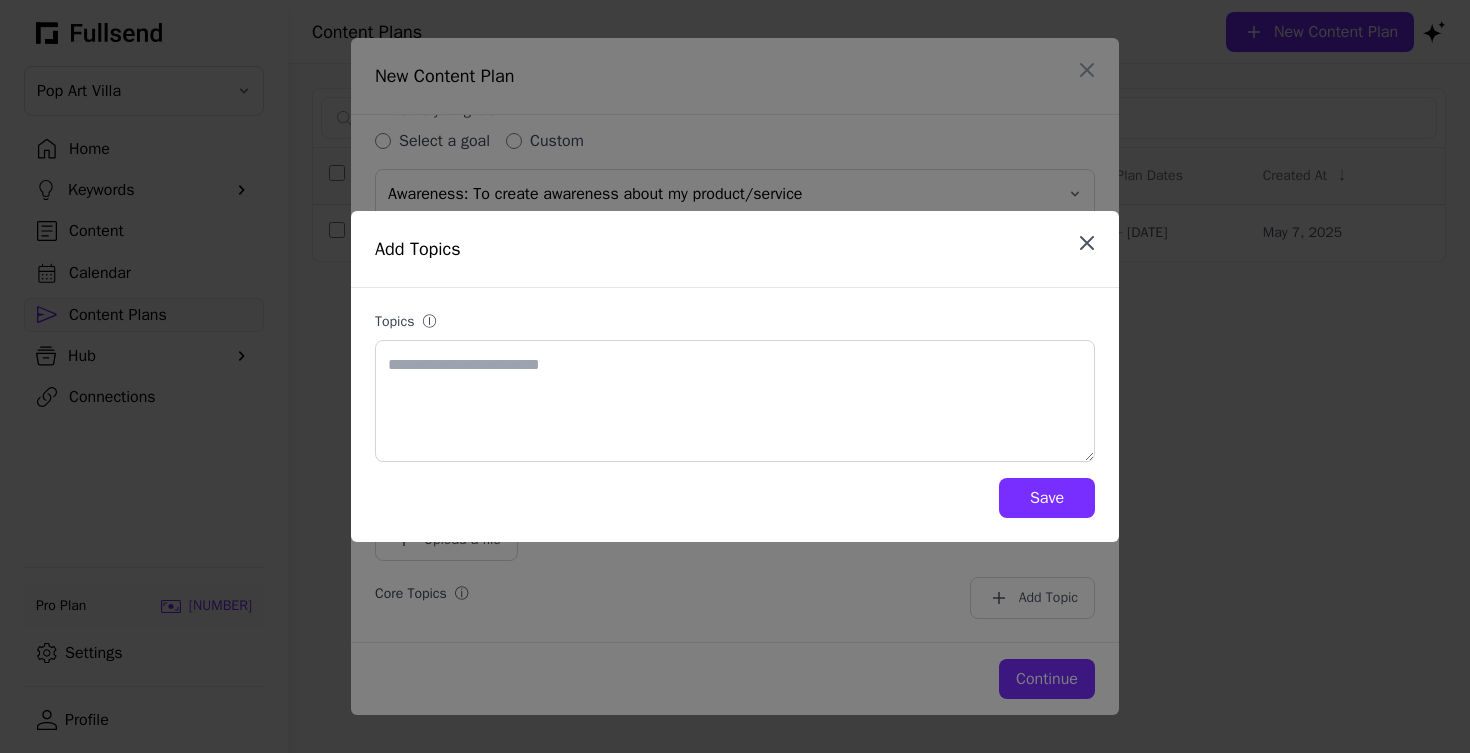 click 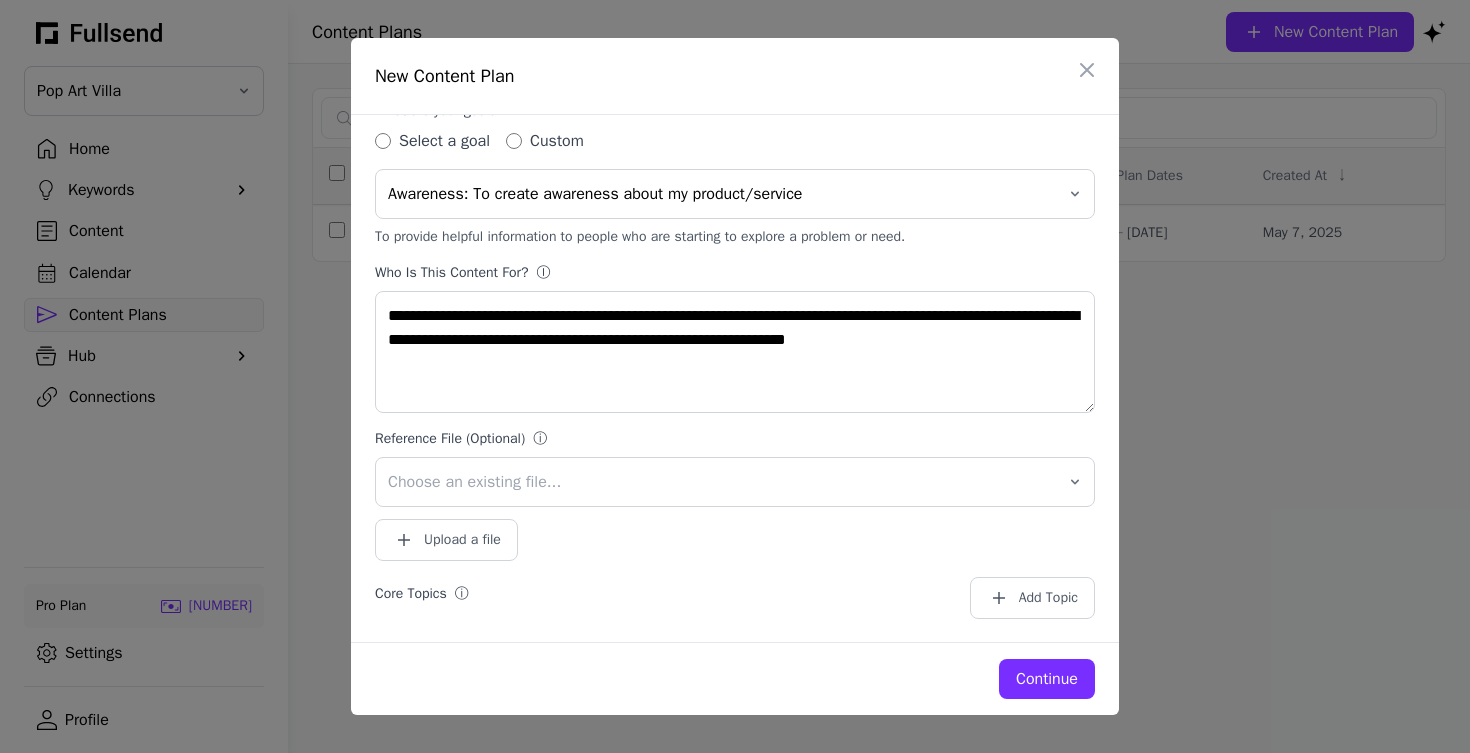 click on "Continue" at bounding box center (1047, 679) 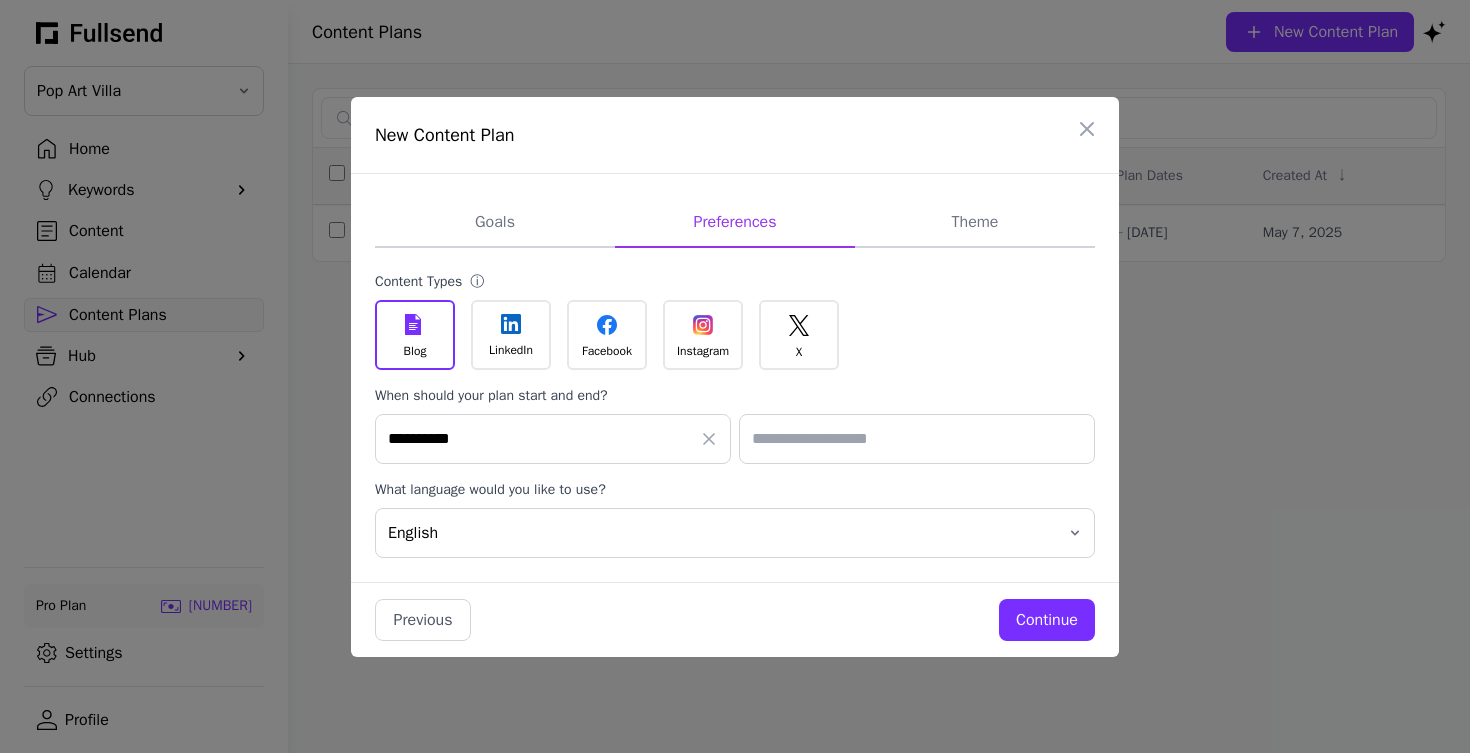 click on "Continue" at bounding box center [1047, 620] 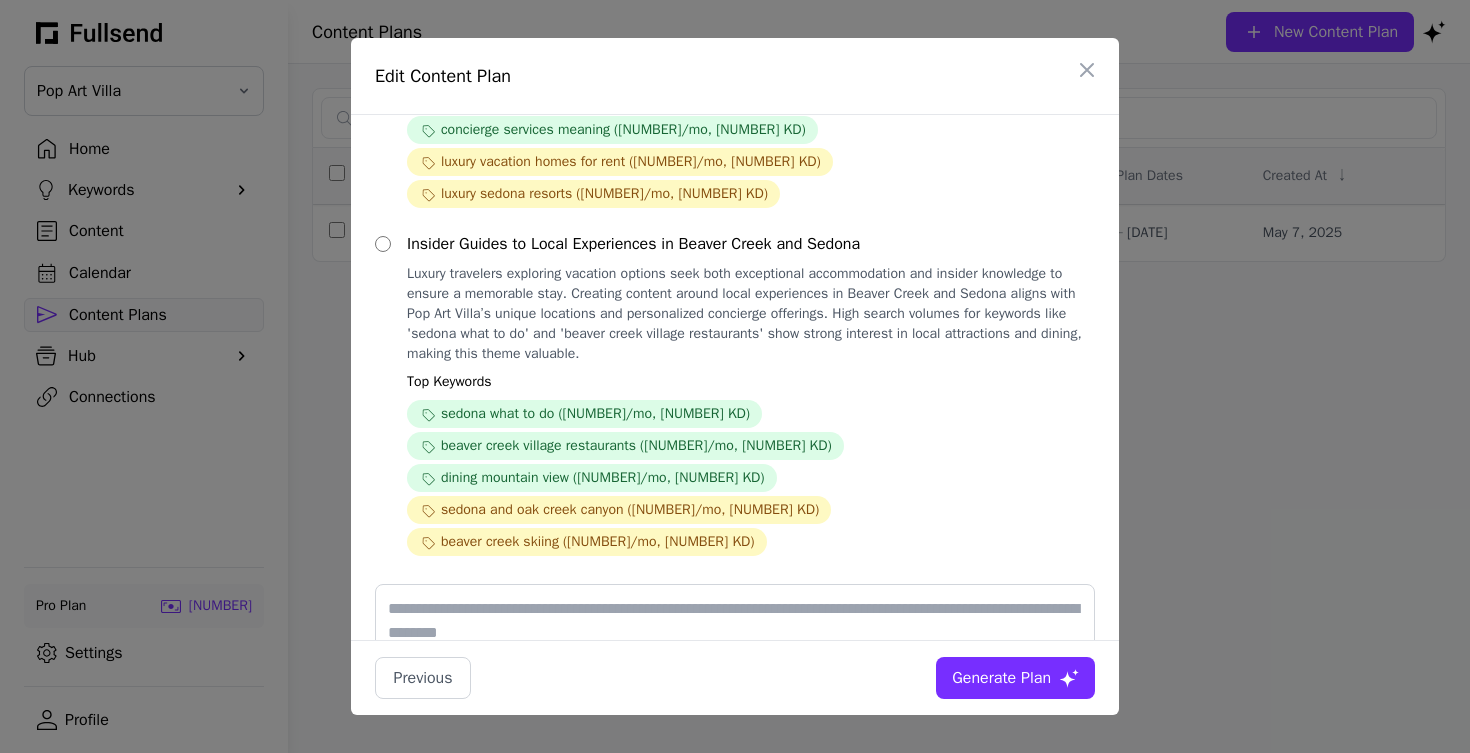 scroll, scrollTop: 644, scrollLeft: 0, axis: vertical 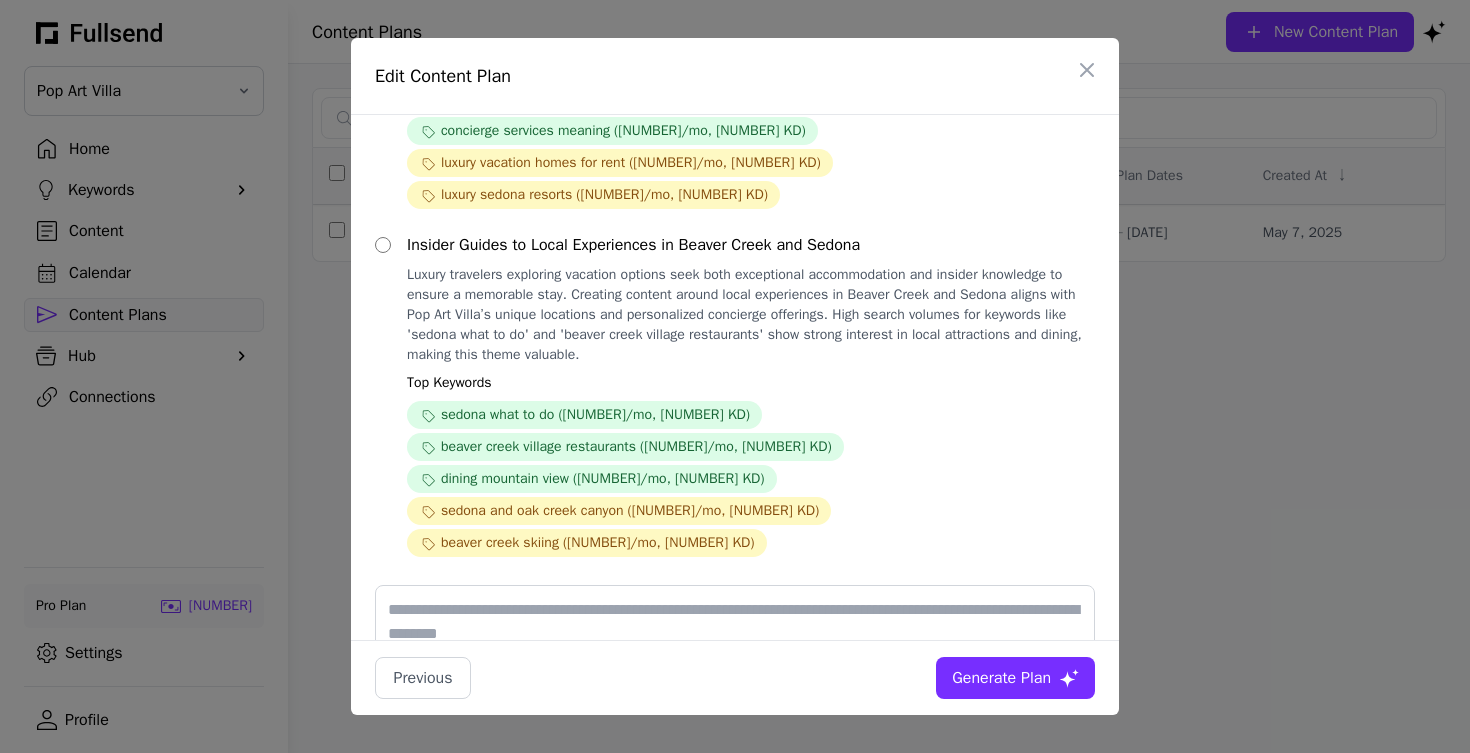 click on "Generate Plan" at bounding box center [1001, 678] 